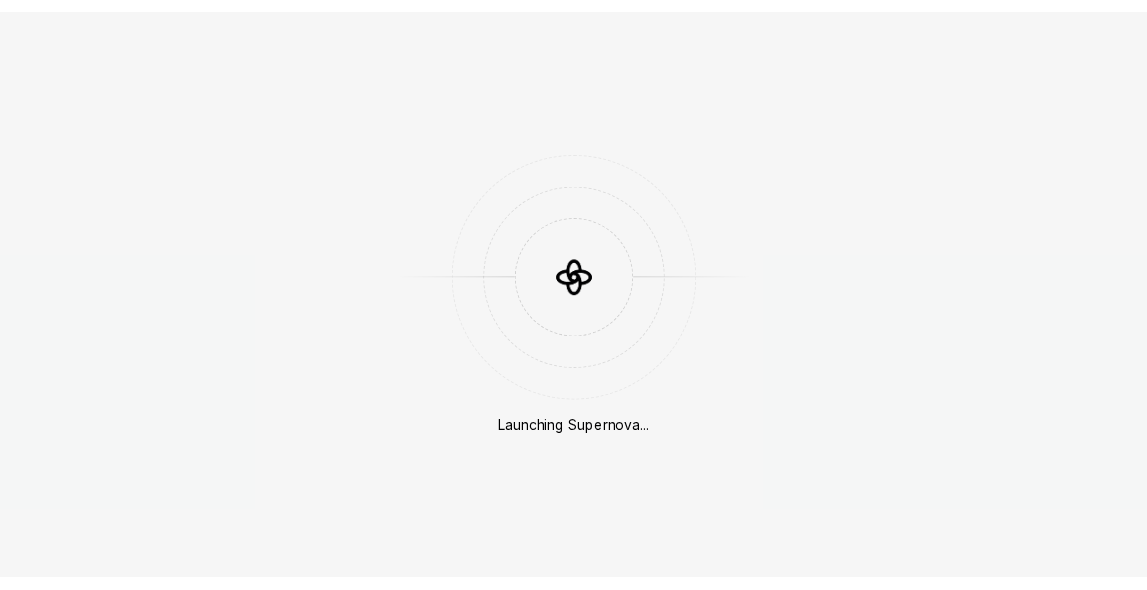 scroll, scrollTop: 0, scrollLeft: 0, axis: both 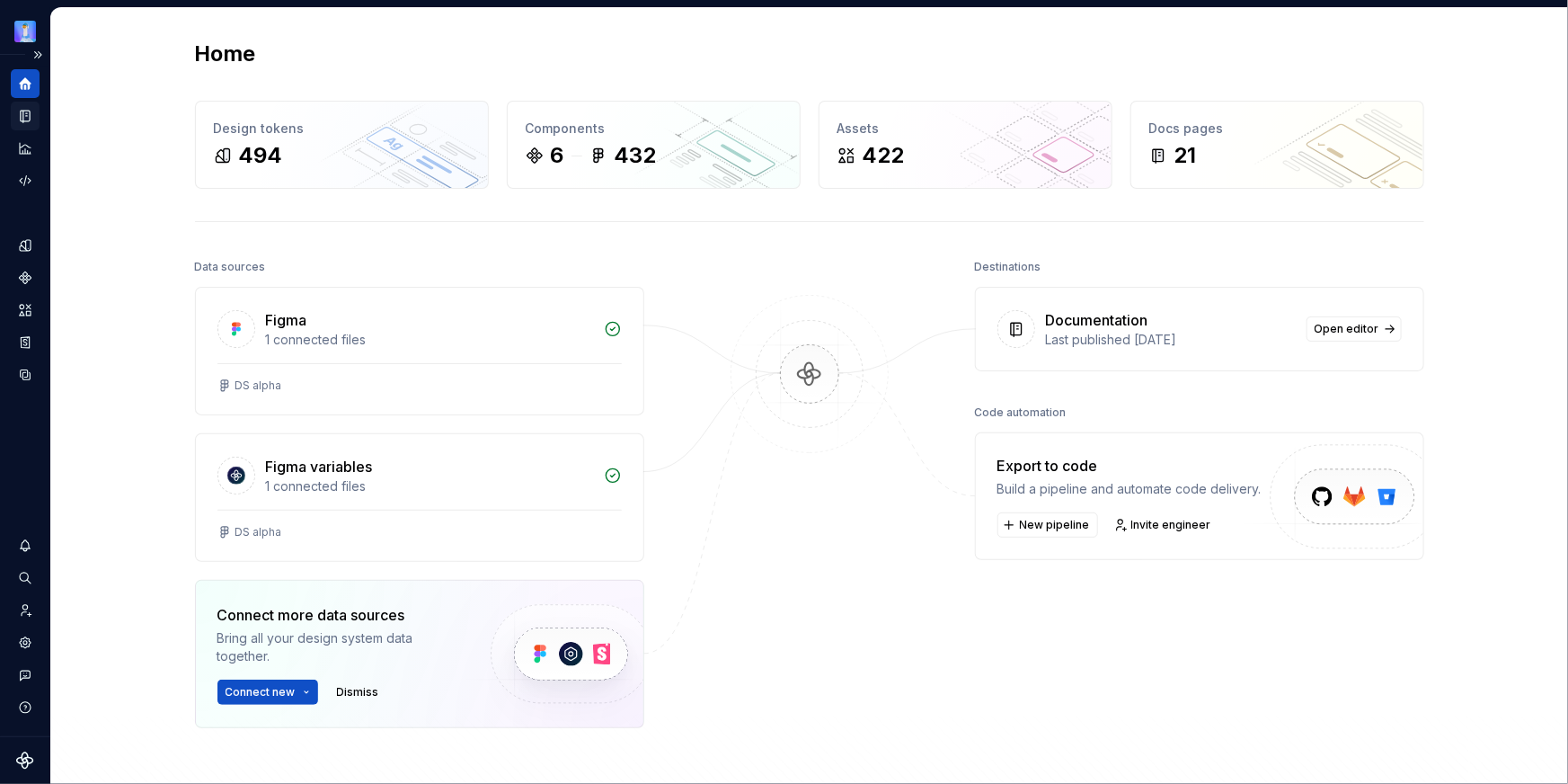 click 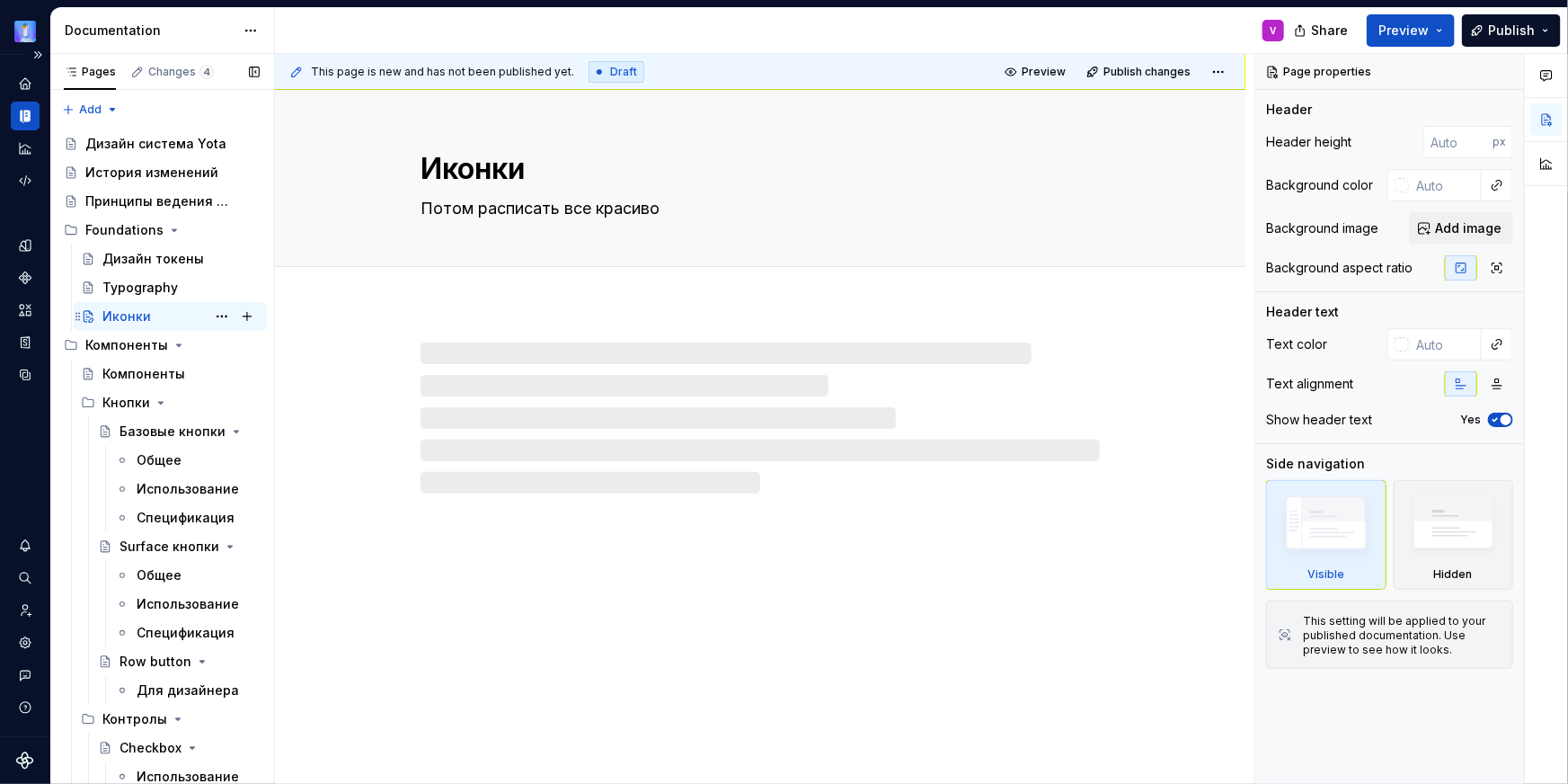 type on "*" 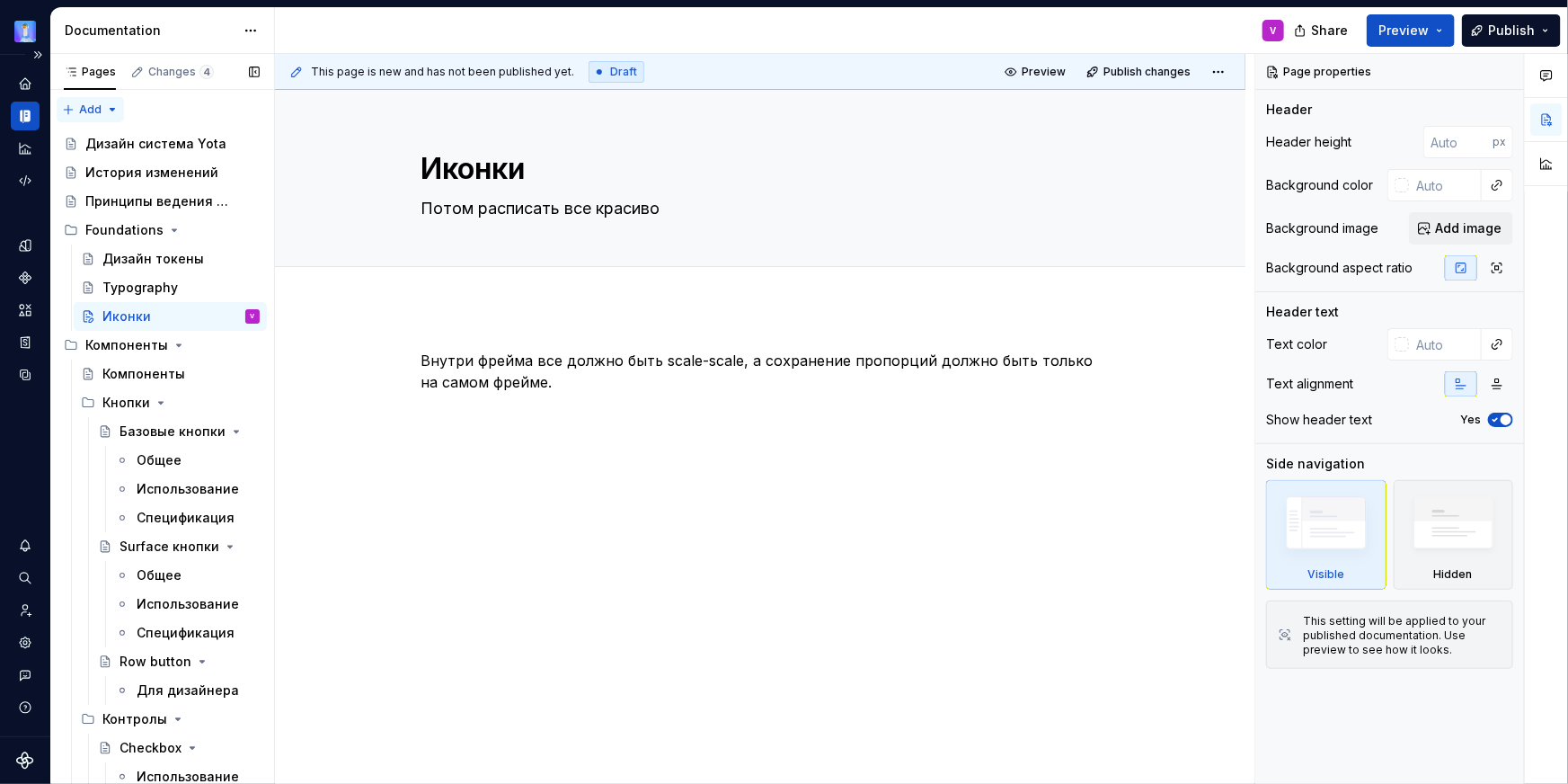 click on "Pages Changes 4 Add
Accessibility guide for tree Page tree.
Navigate the tree with the arrow keys. Common tree hotkeys apply. Further keybindings are available:
enter to execute primary action on focused item
f2 to start renaming the focused item
escape to abort renaming an item
control+d to start dragging selected items
Дизайн система Yota История изменений Принципы ведения документации Foundations Дизайн токены Typography Иконки V Компоненты Компоненты Кнопки Базовые кнопки Общее Использование Спецификация Surface кнопки Общее Использование Спецификация Row button Для дизайнера Контролы Checkbox Использование Radio button Использование Switch Использование Индикация Бейджи Теги  /" at bounding box center (162, 423) 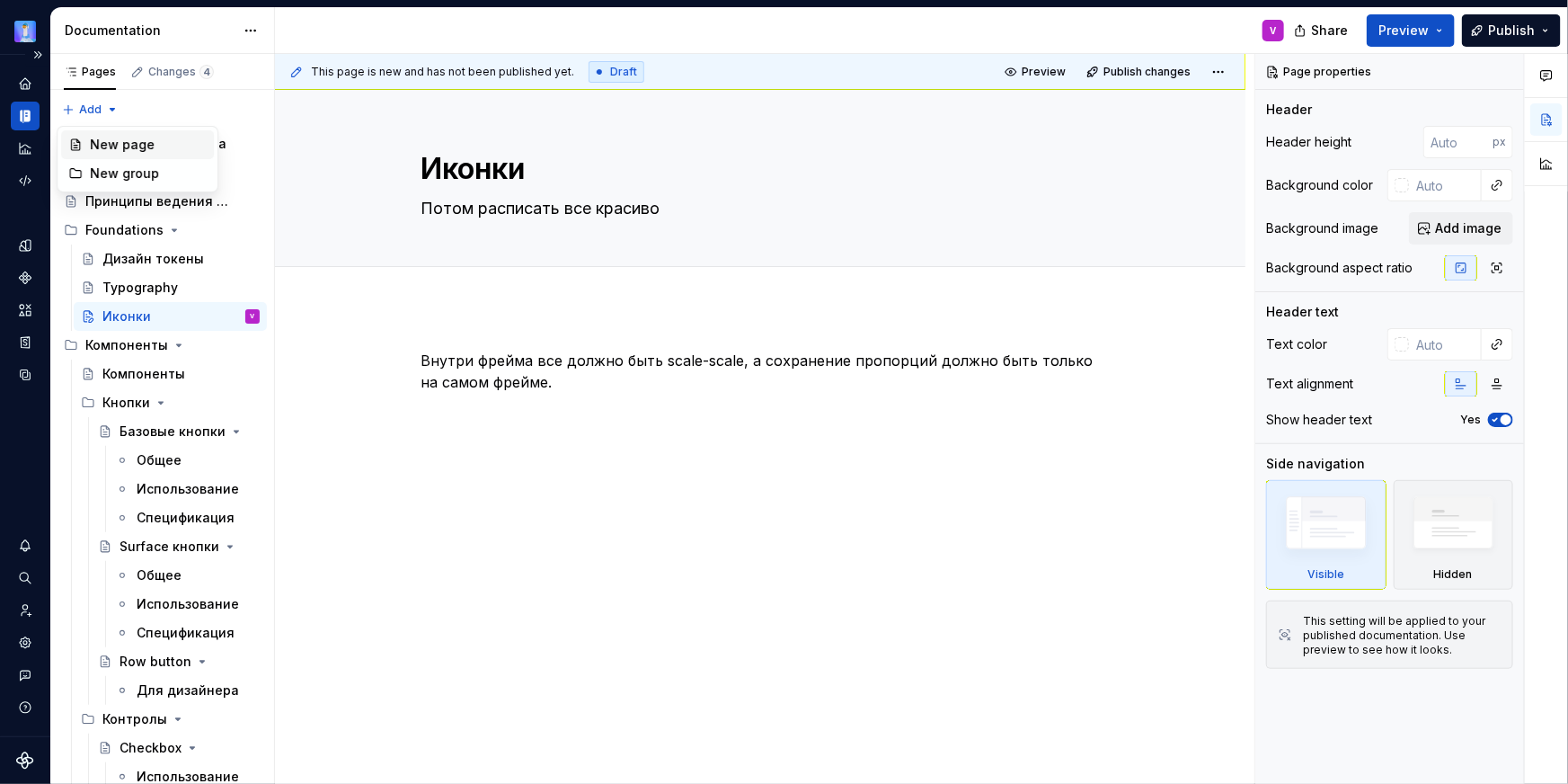 click on "New page" at bounding box center [148, 145] 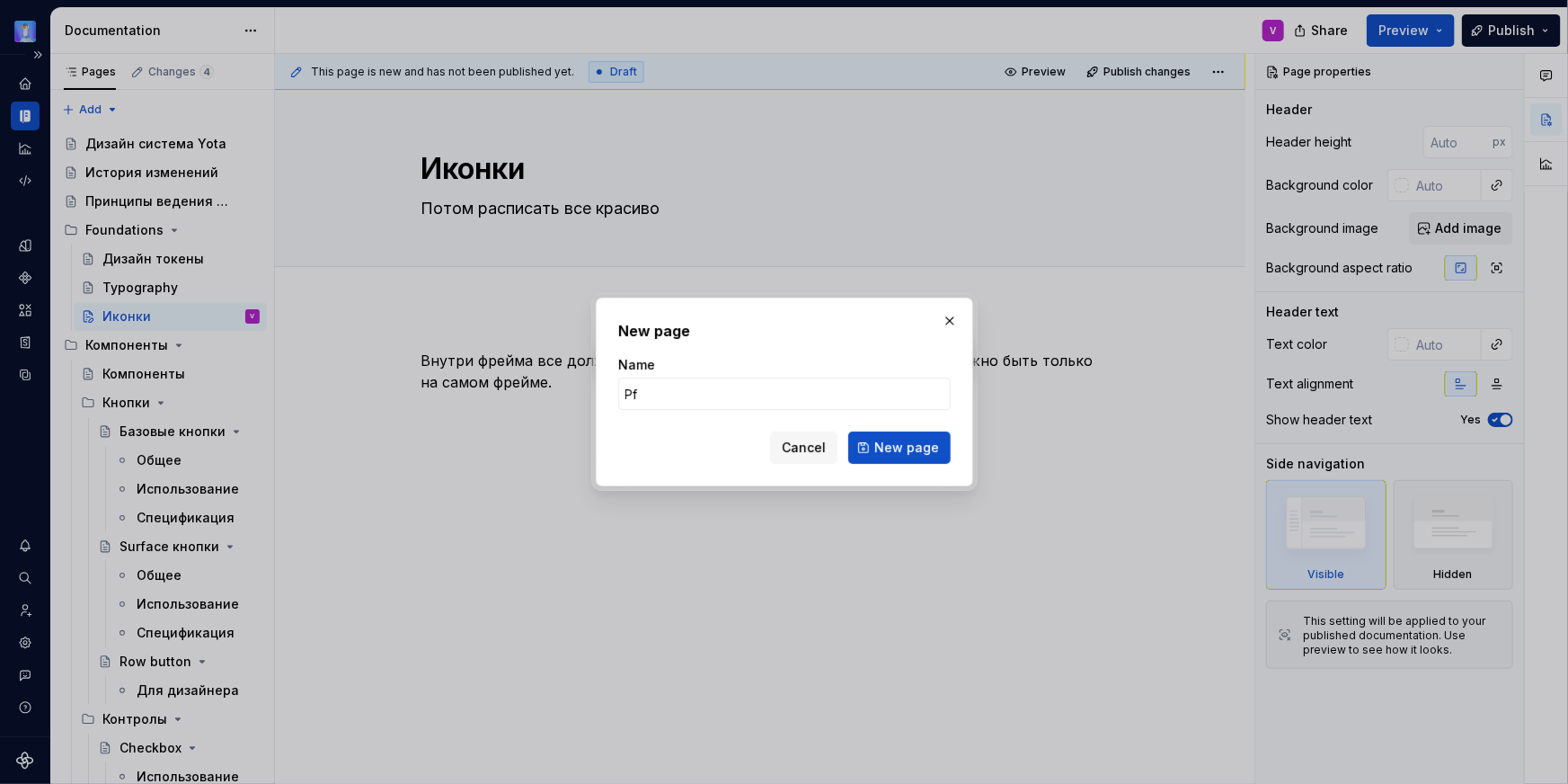 type on "P" 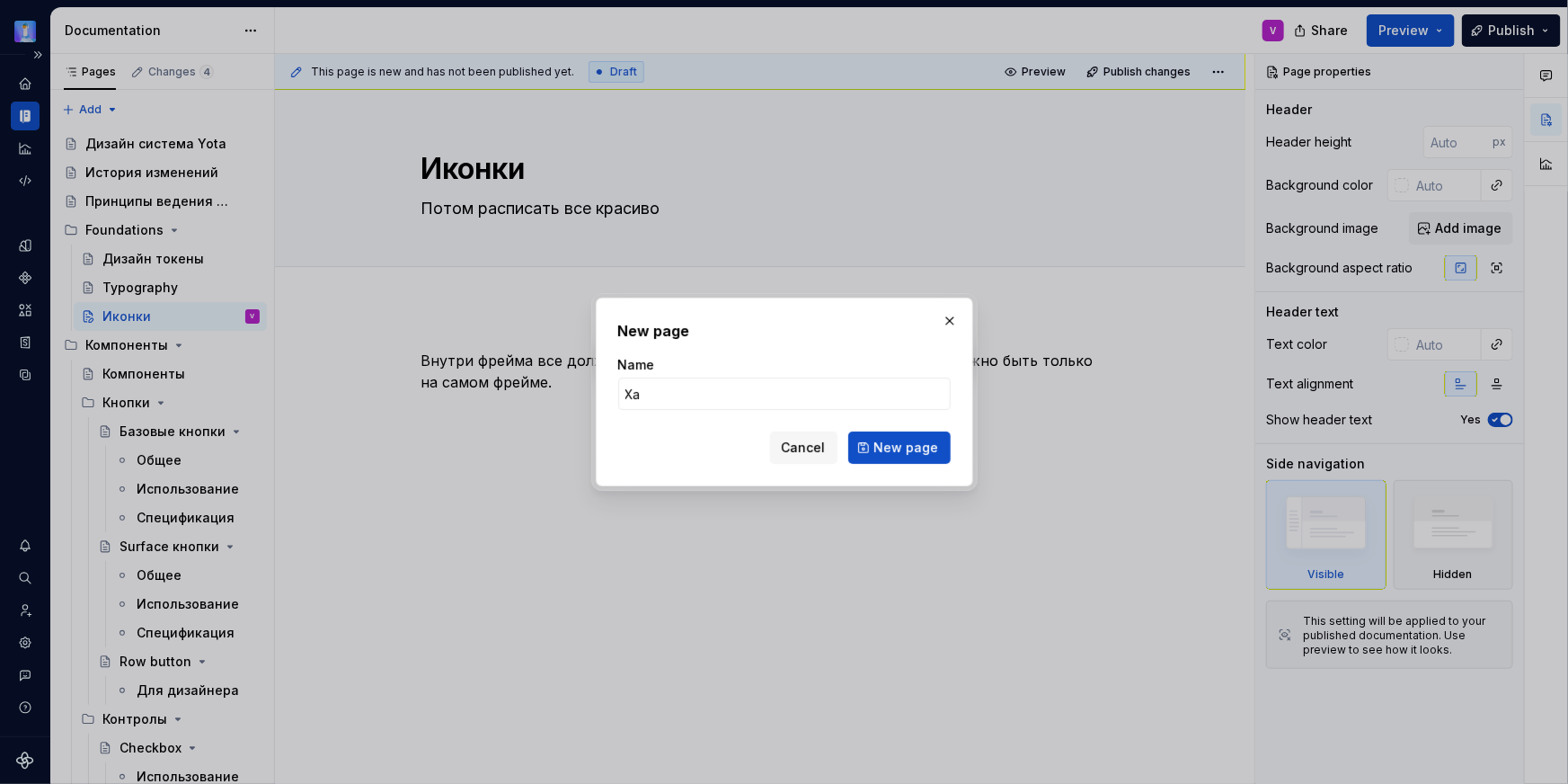 type on "Х" 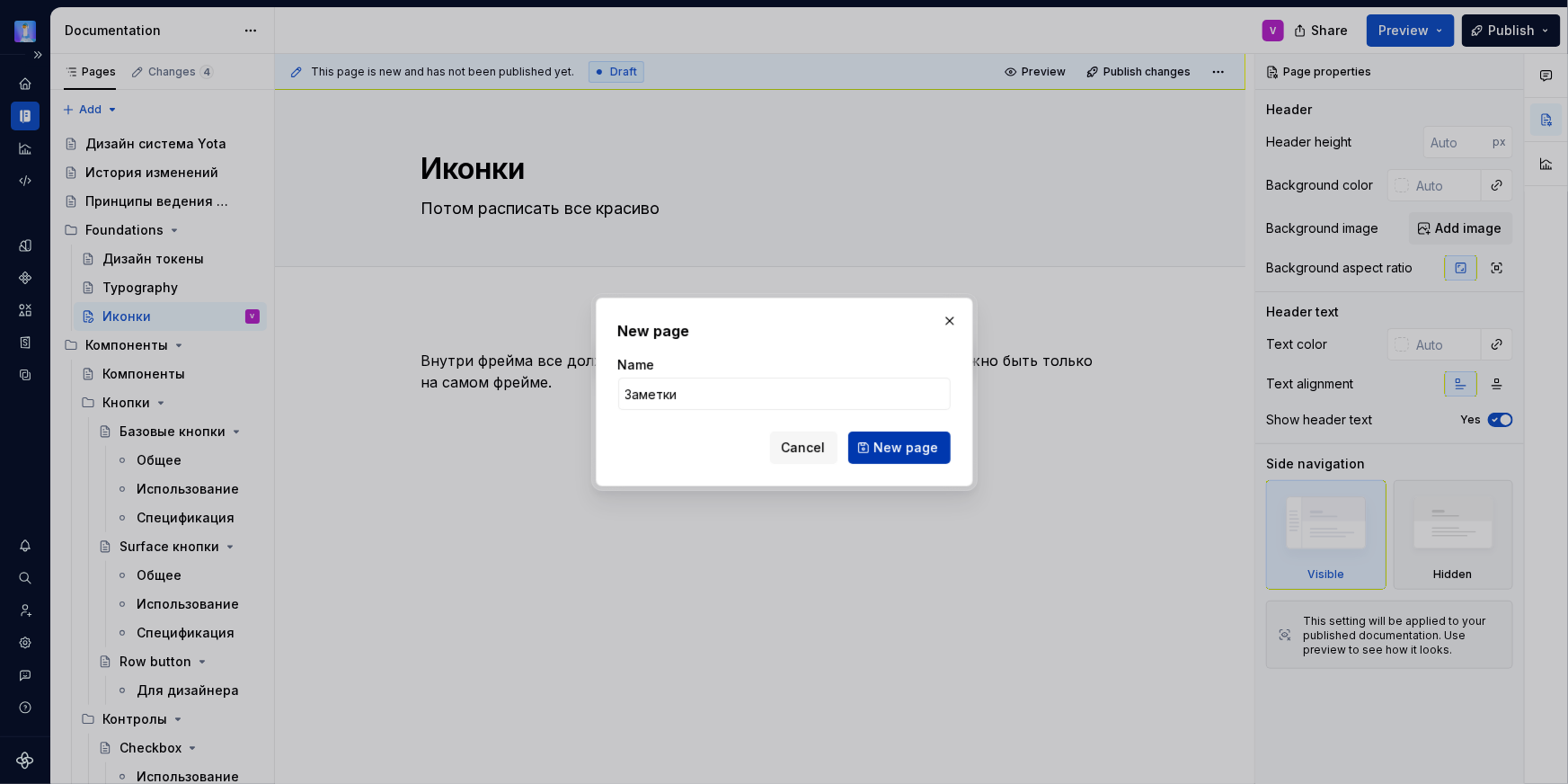 type on "Заметки" 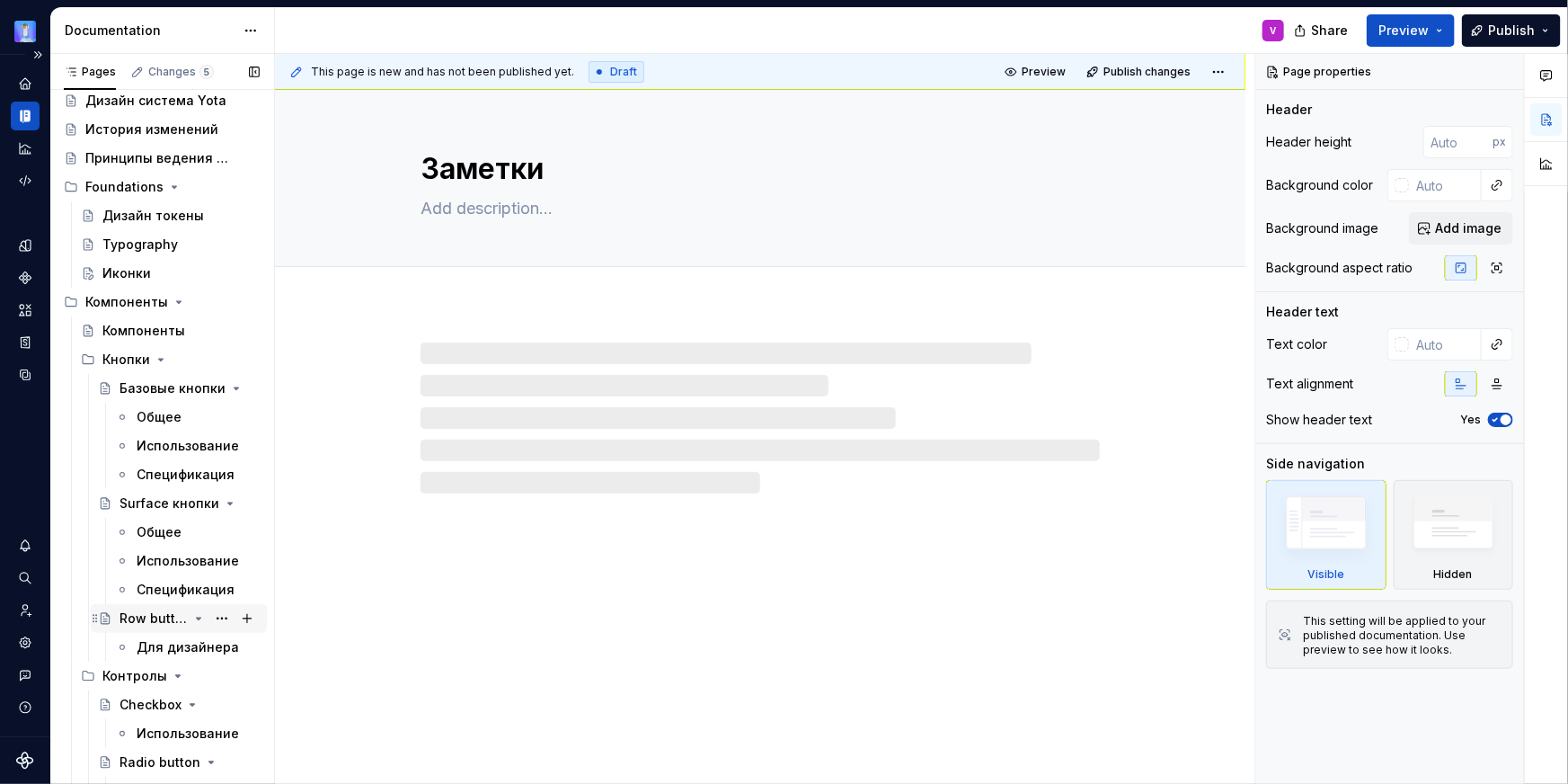 scroll, scrollTop: 0, scrollLeft: 0, axis: both 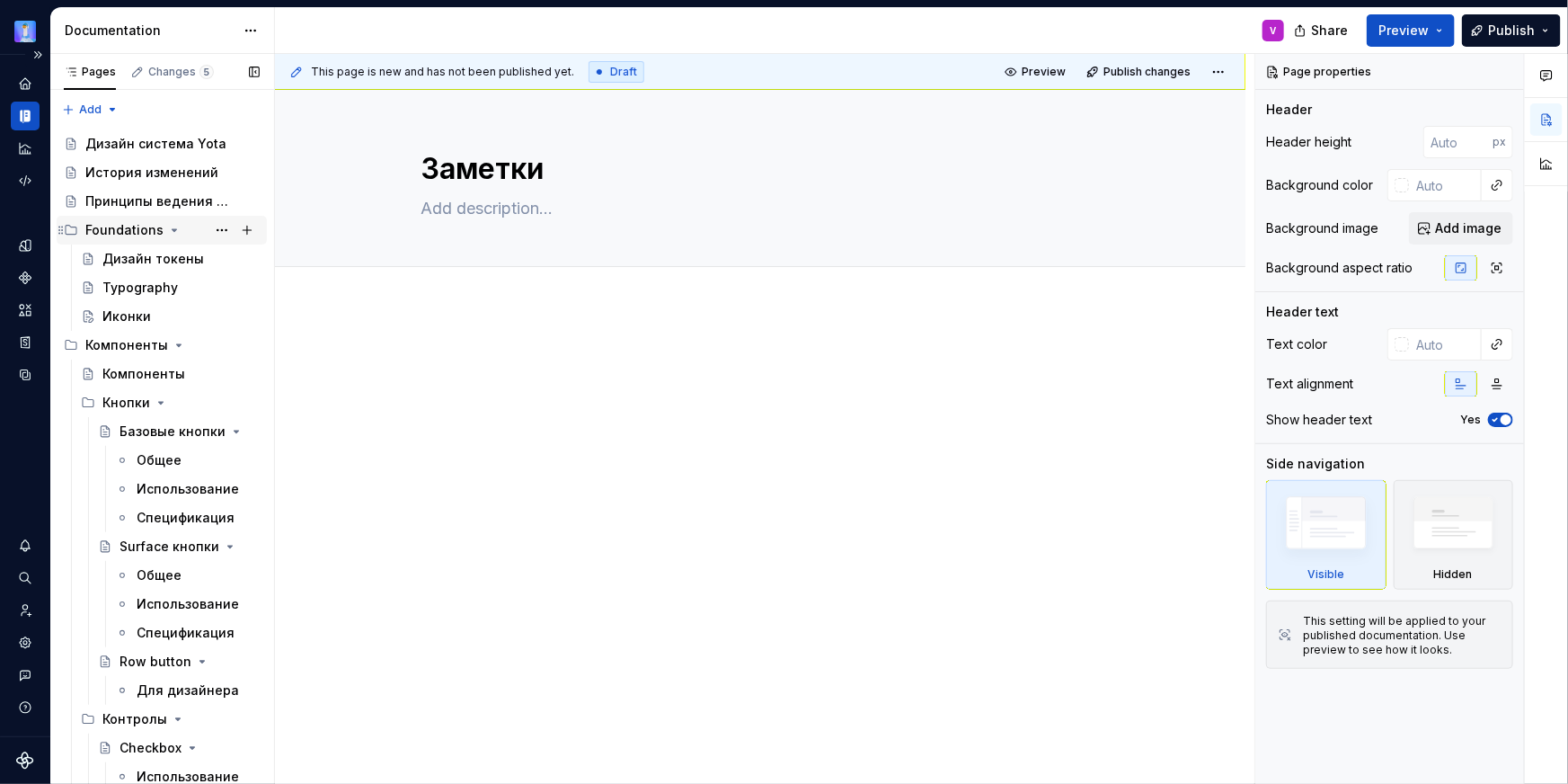 click 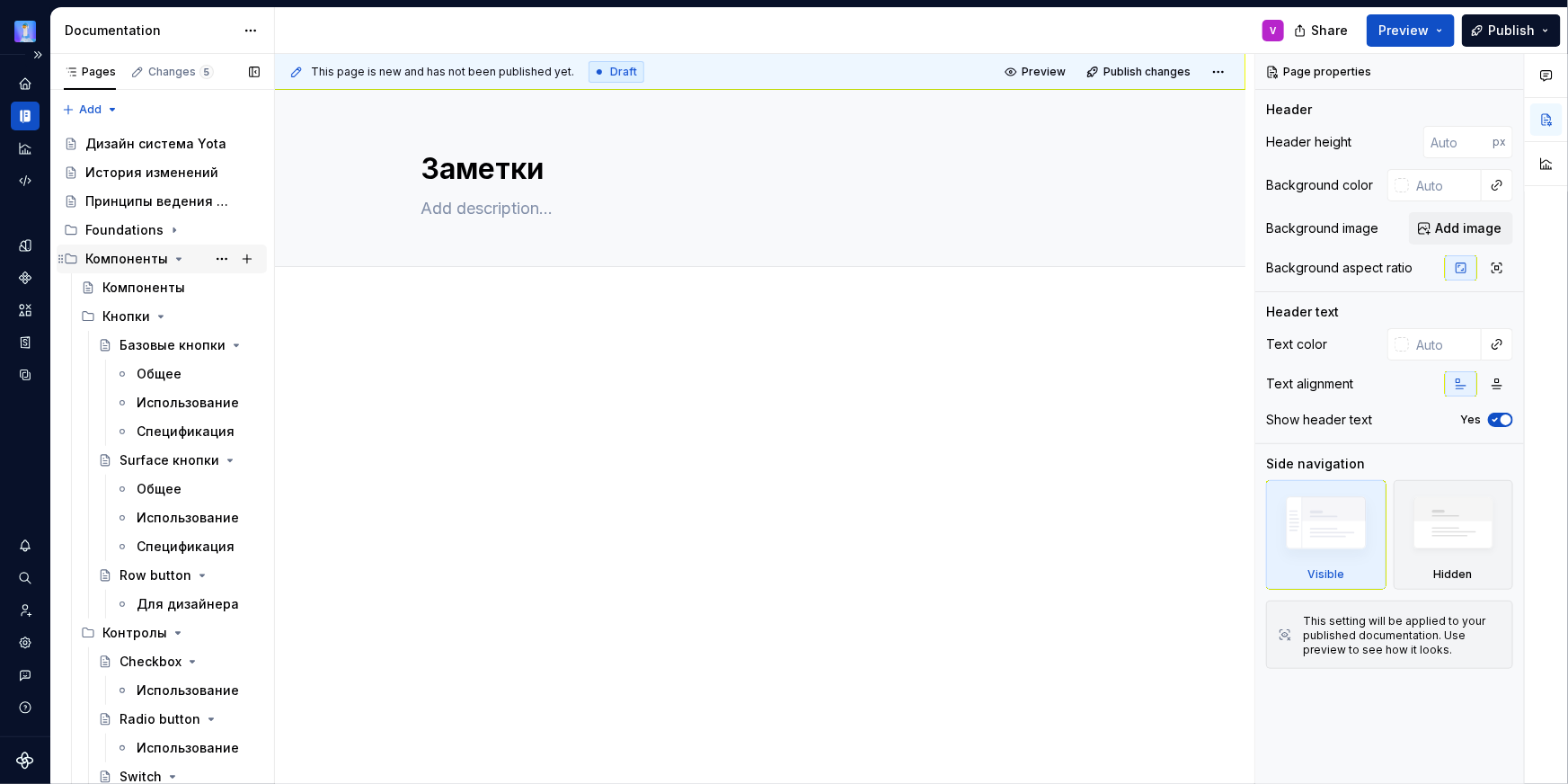 click 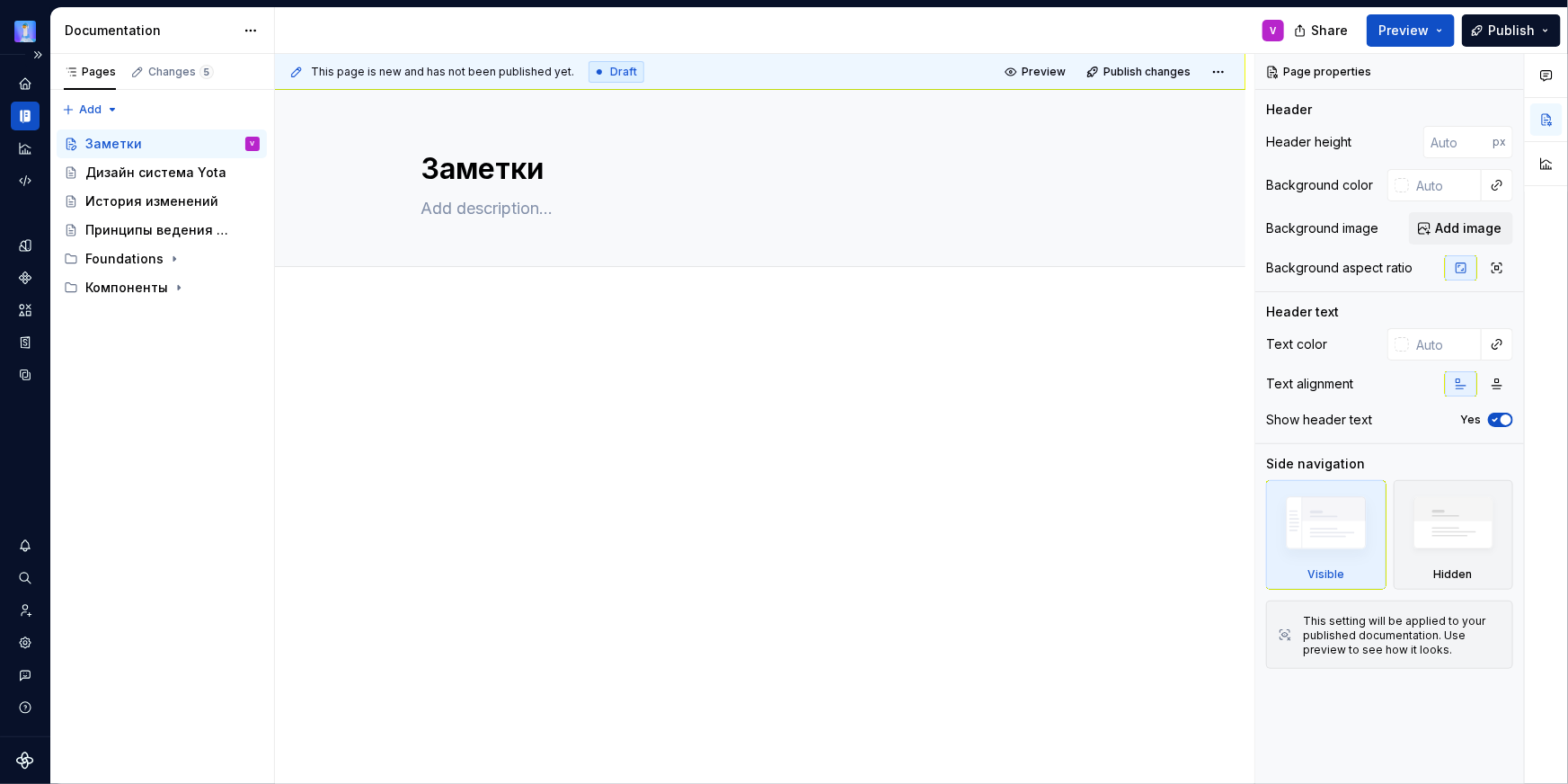 type on "*" 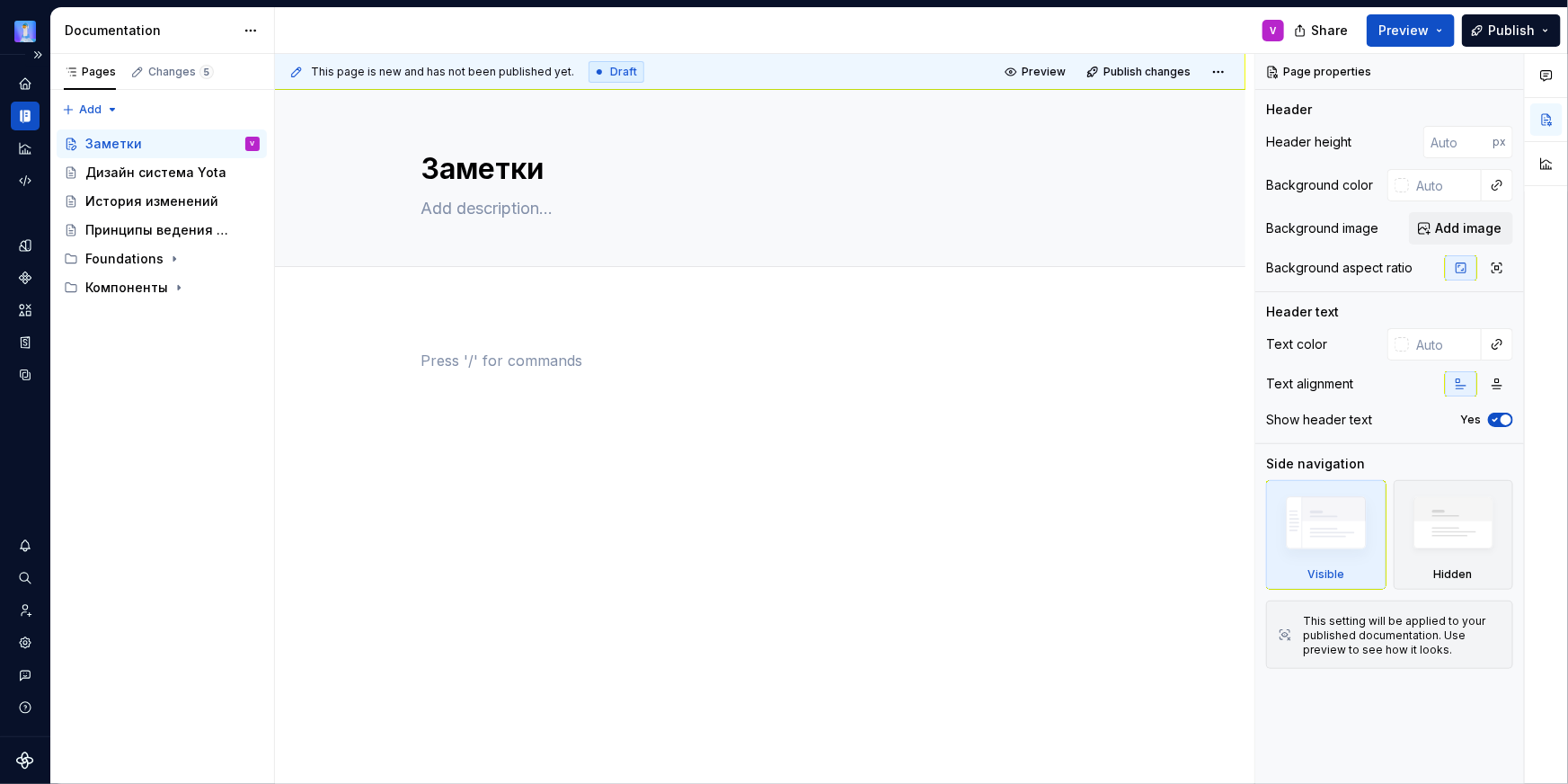 type 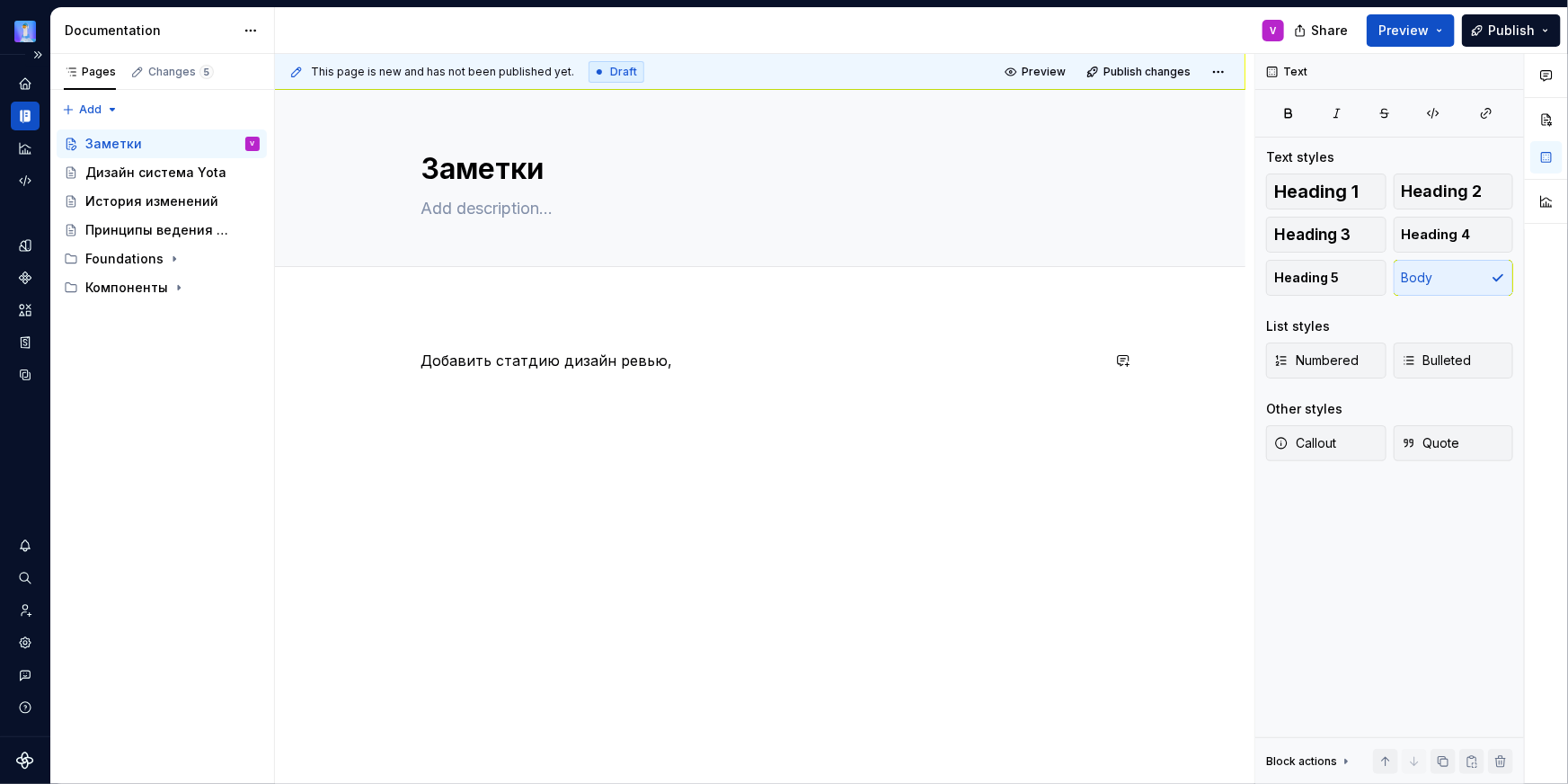 click on "Добавить статдию дизайн ревью," at bounding box center (760, 384) 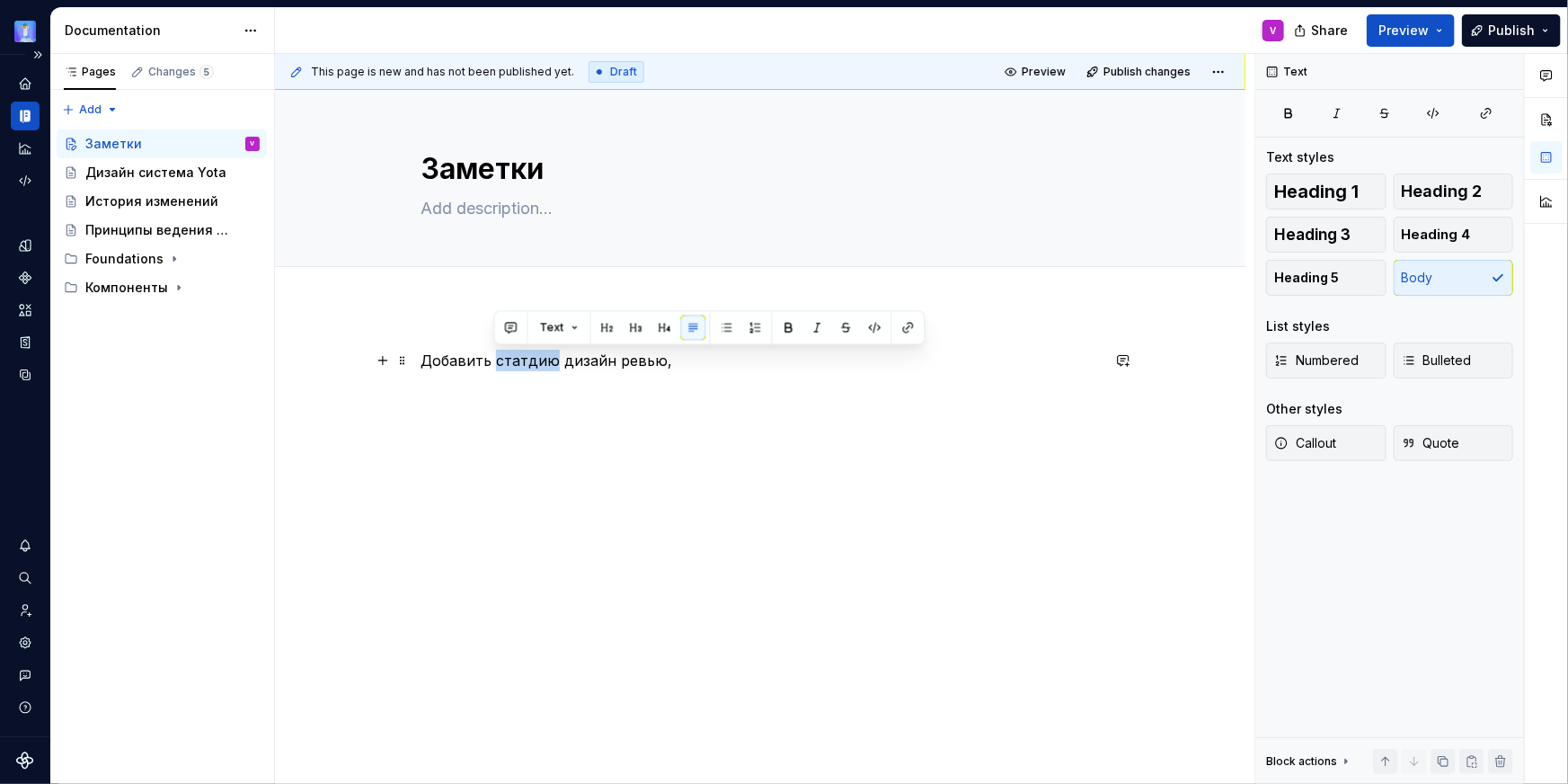 drag, startPoint x: 493, startPoint y: 364, endPoint x: 550, endPoint y: 364, distance: 57 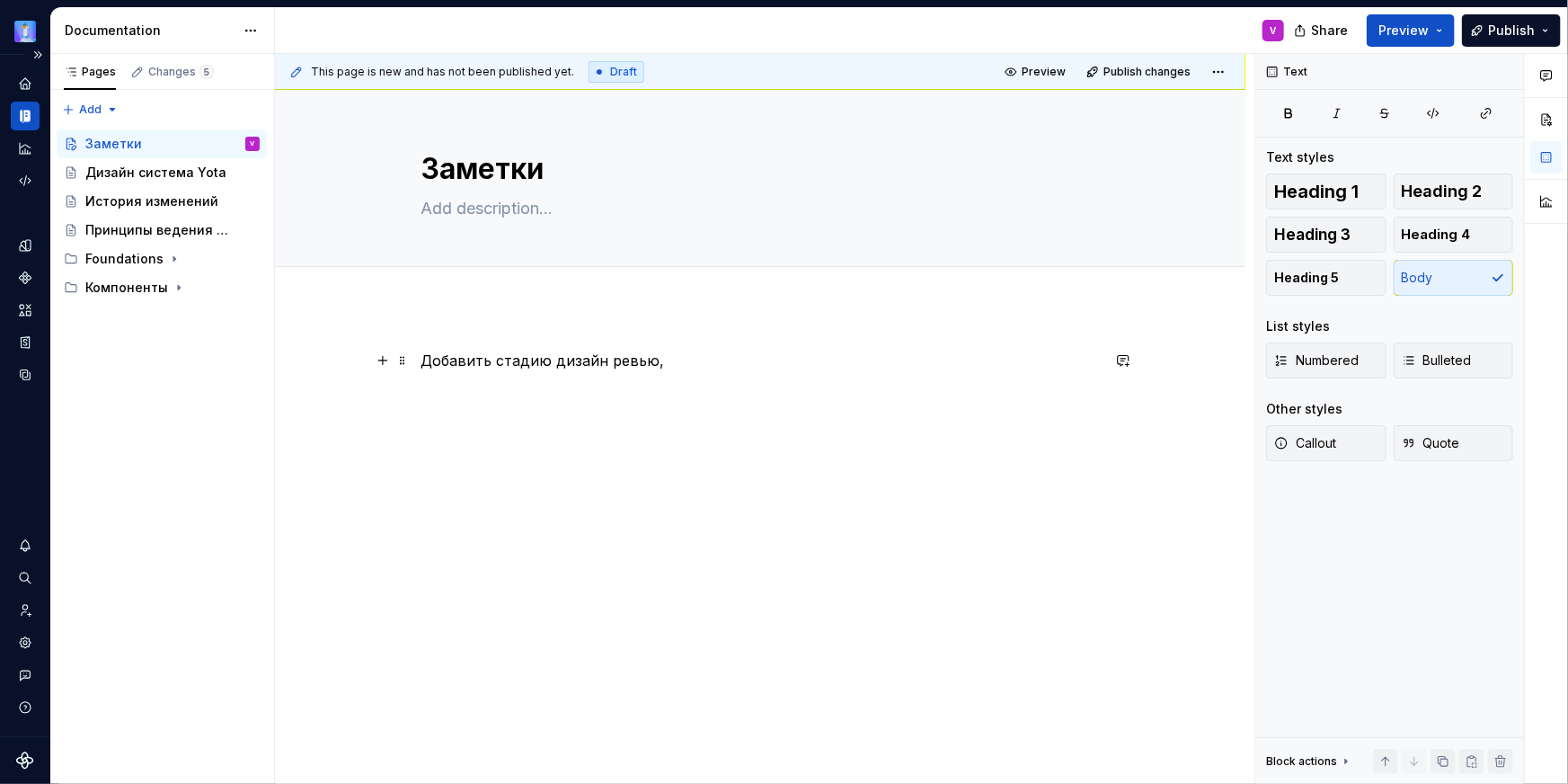 click on "Добавить стадию дизайн ревью," at bounding box center (760, 361) 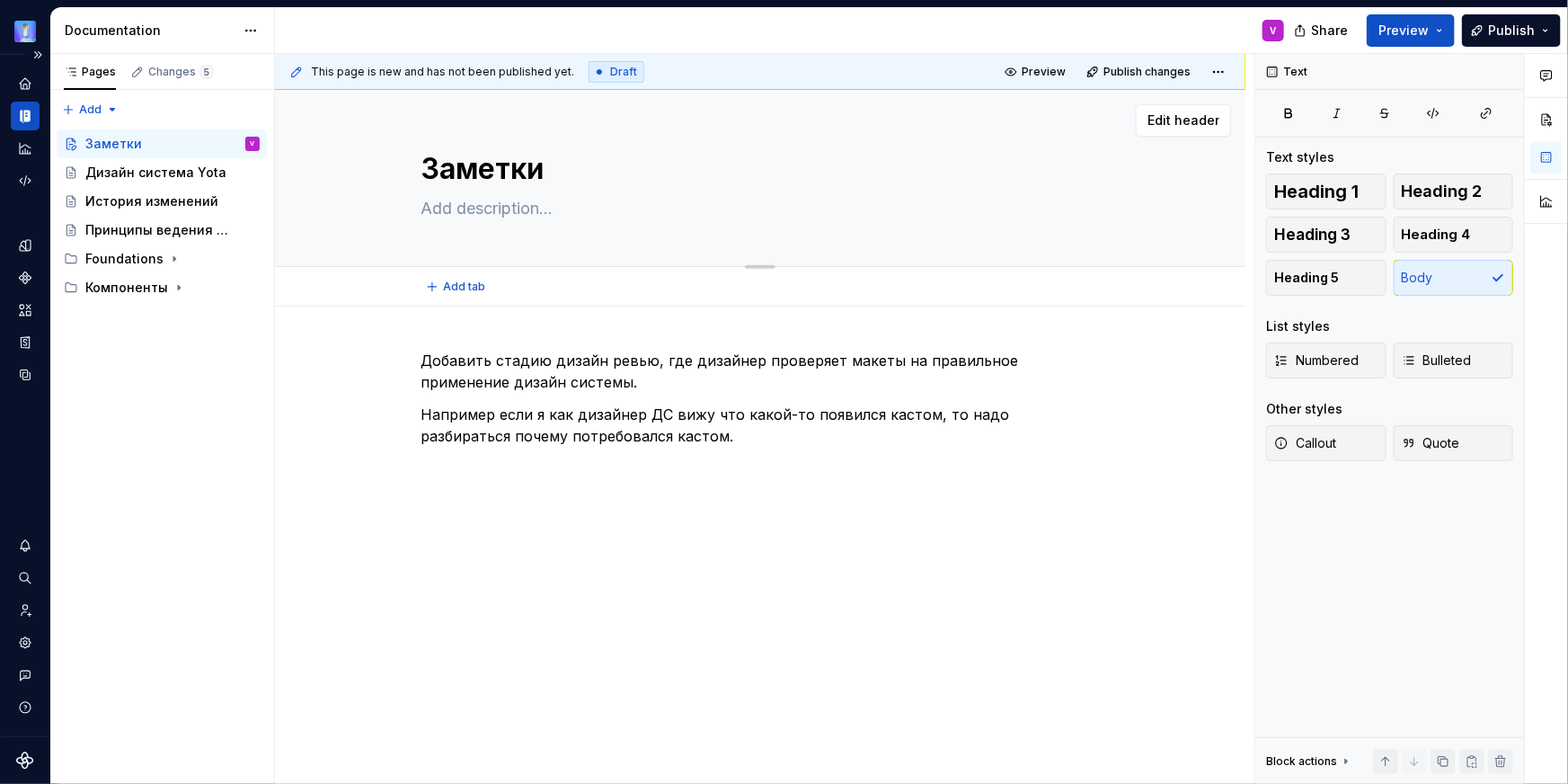 click at bounding box center (757, 209) 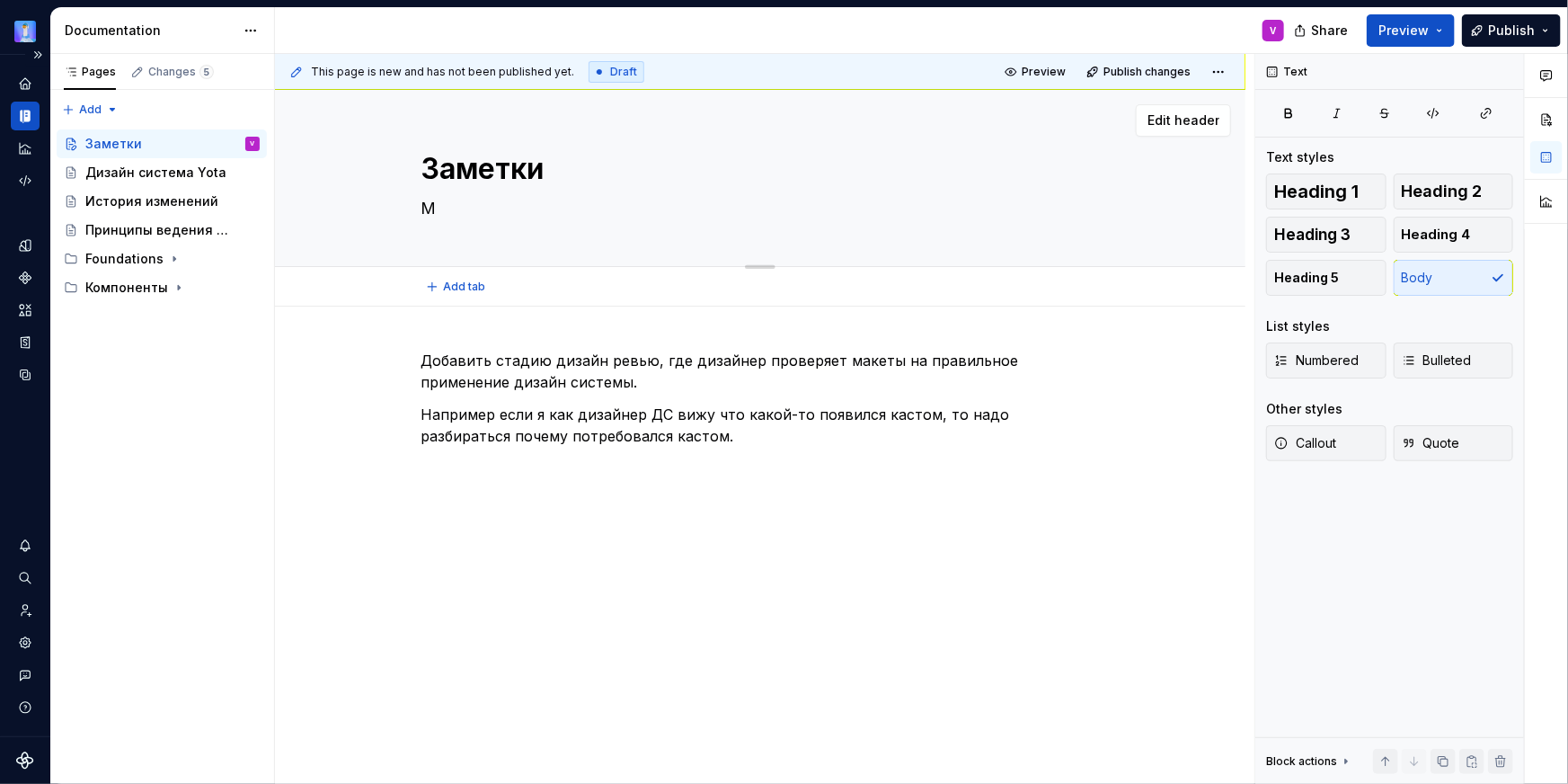 type on "*" 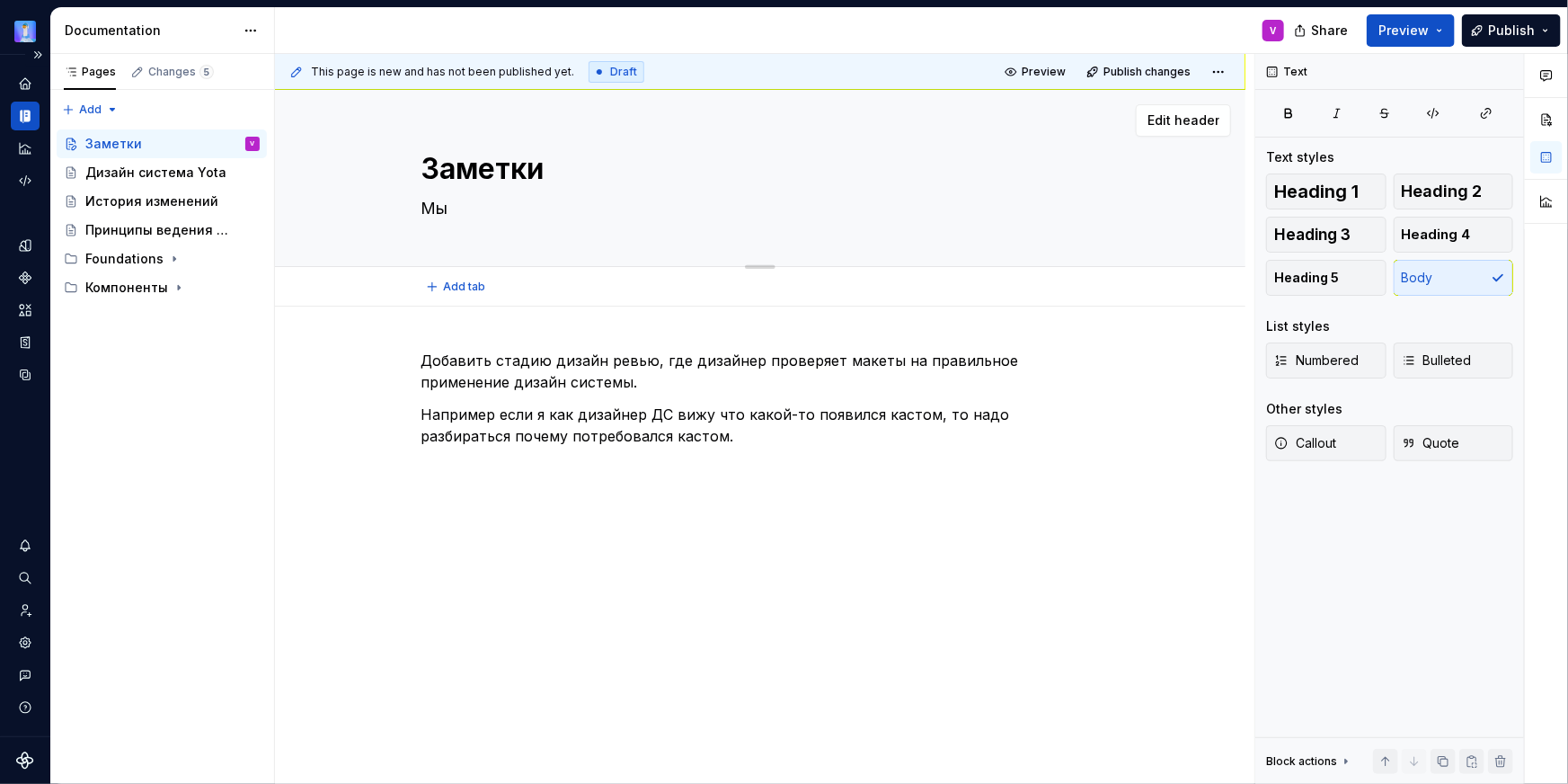 type on "*" 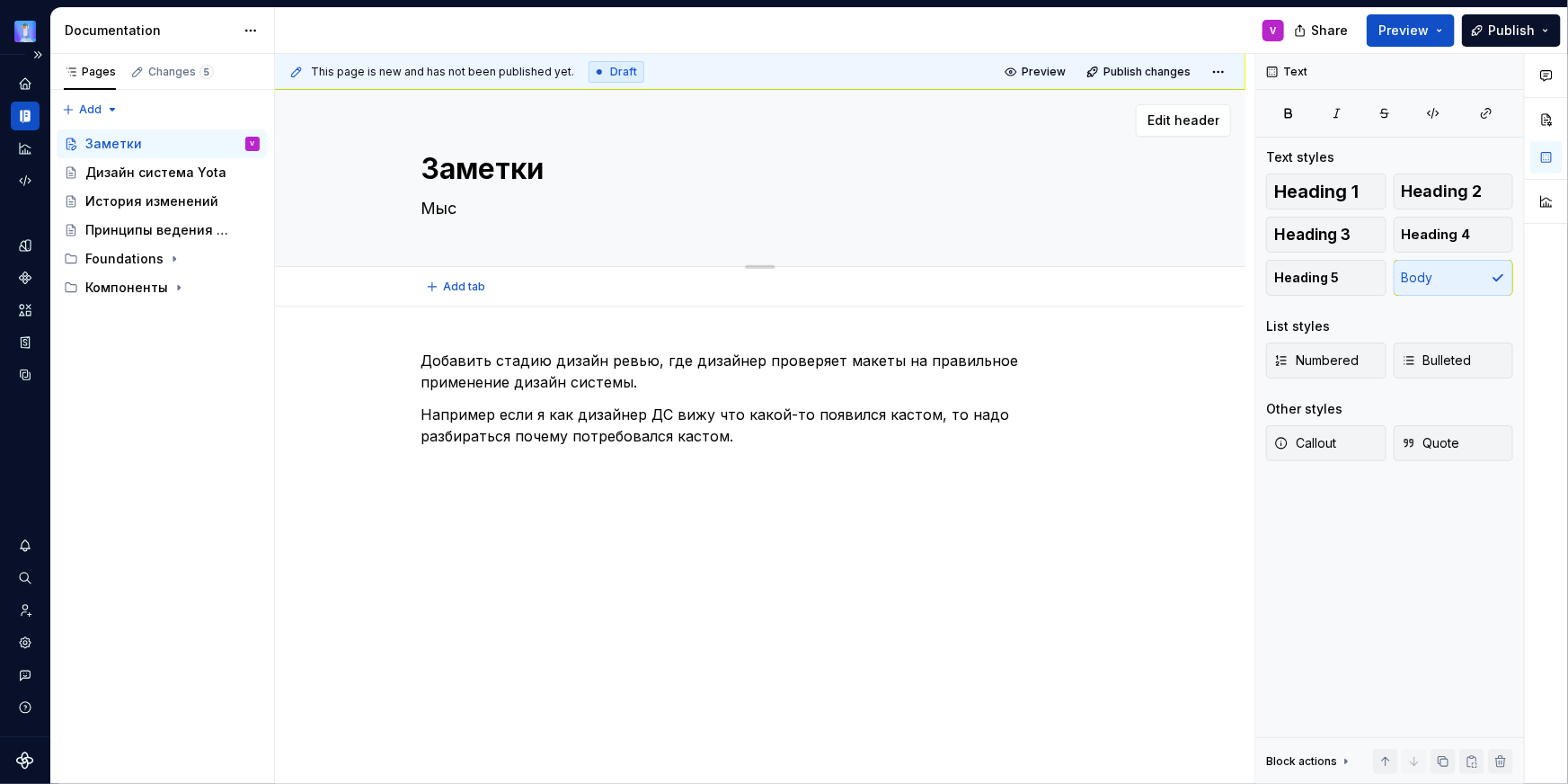 type on "*" 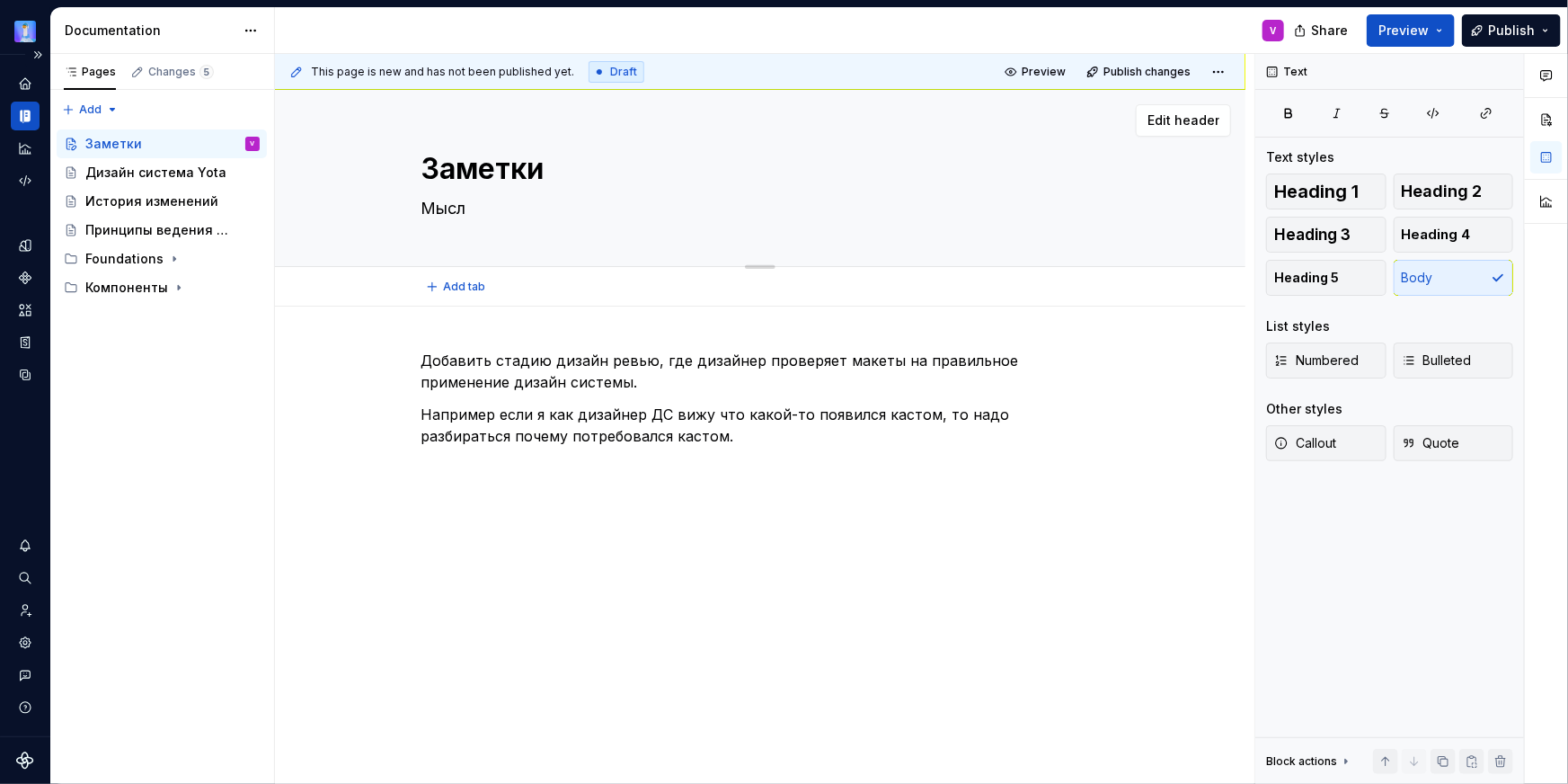 type on "*" 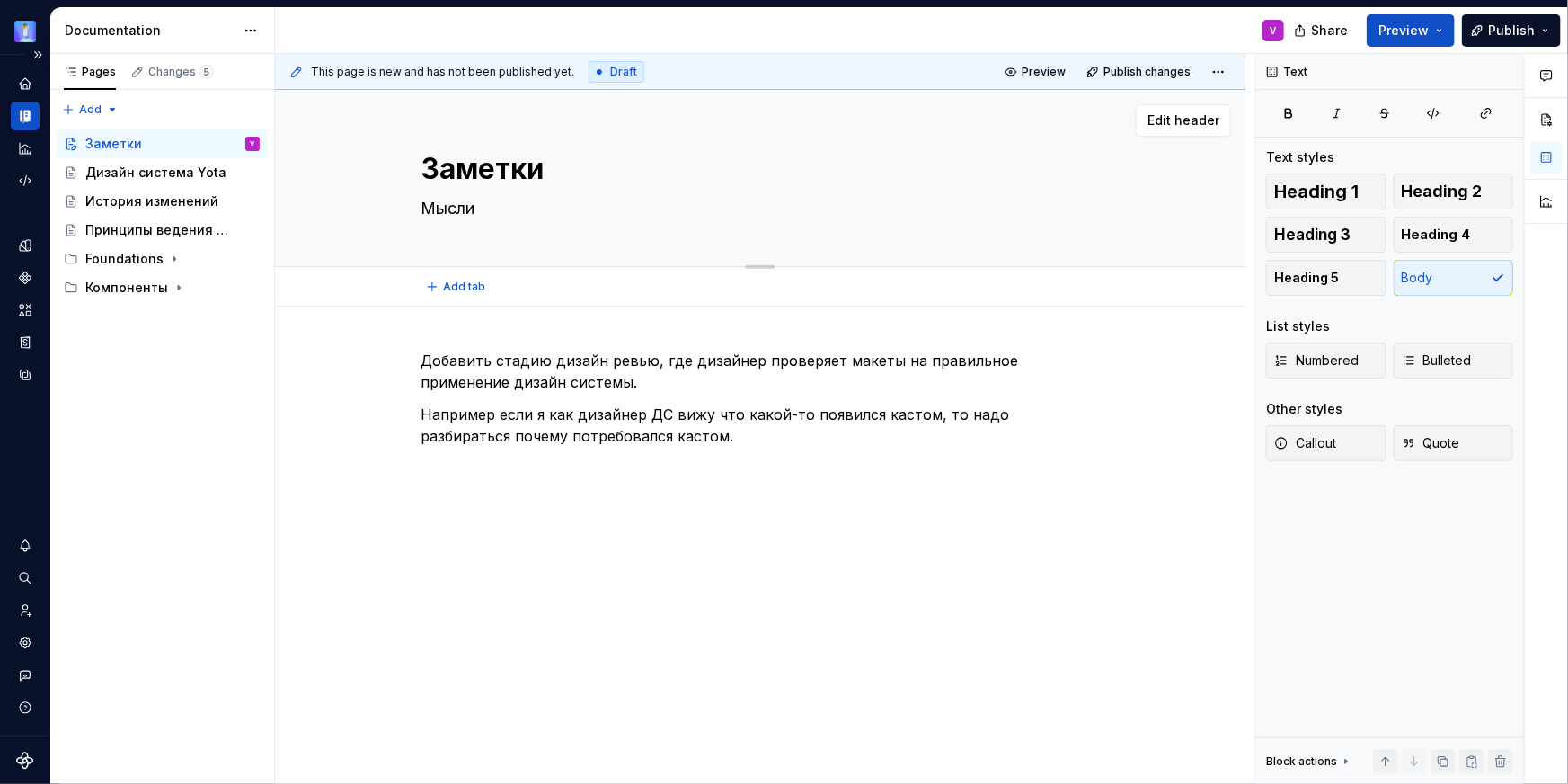 type on "*" 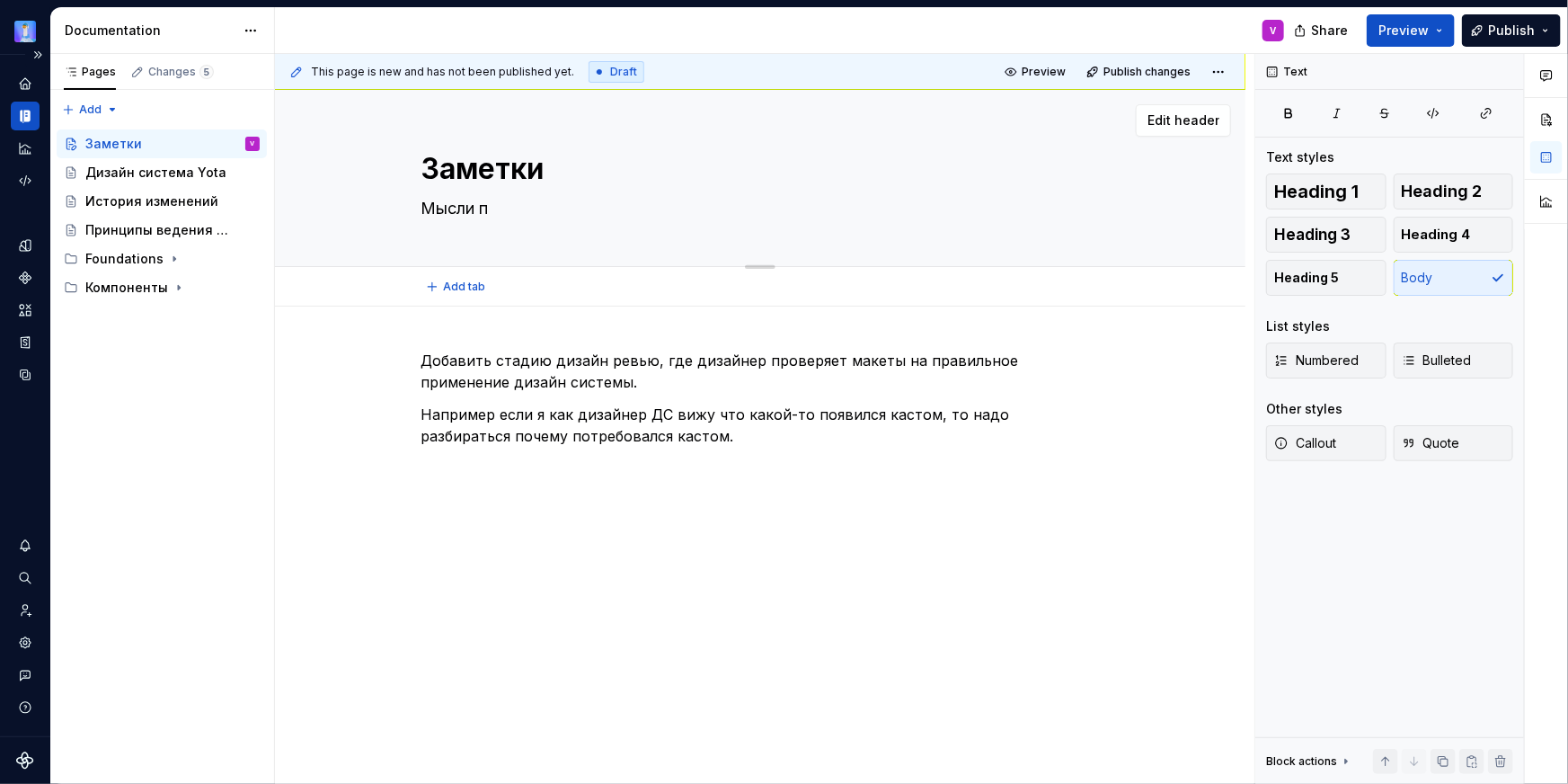 type on "*" 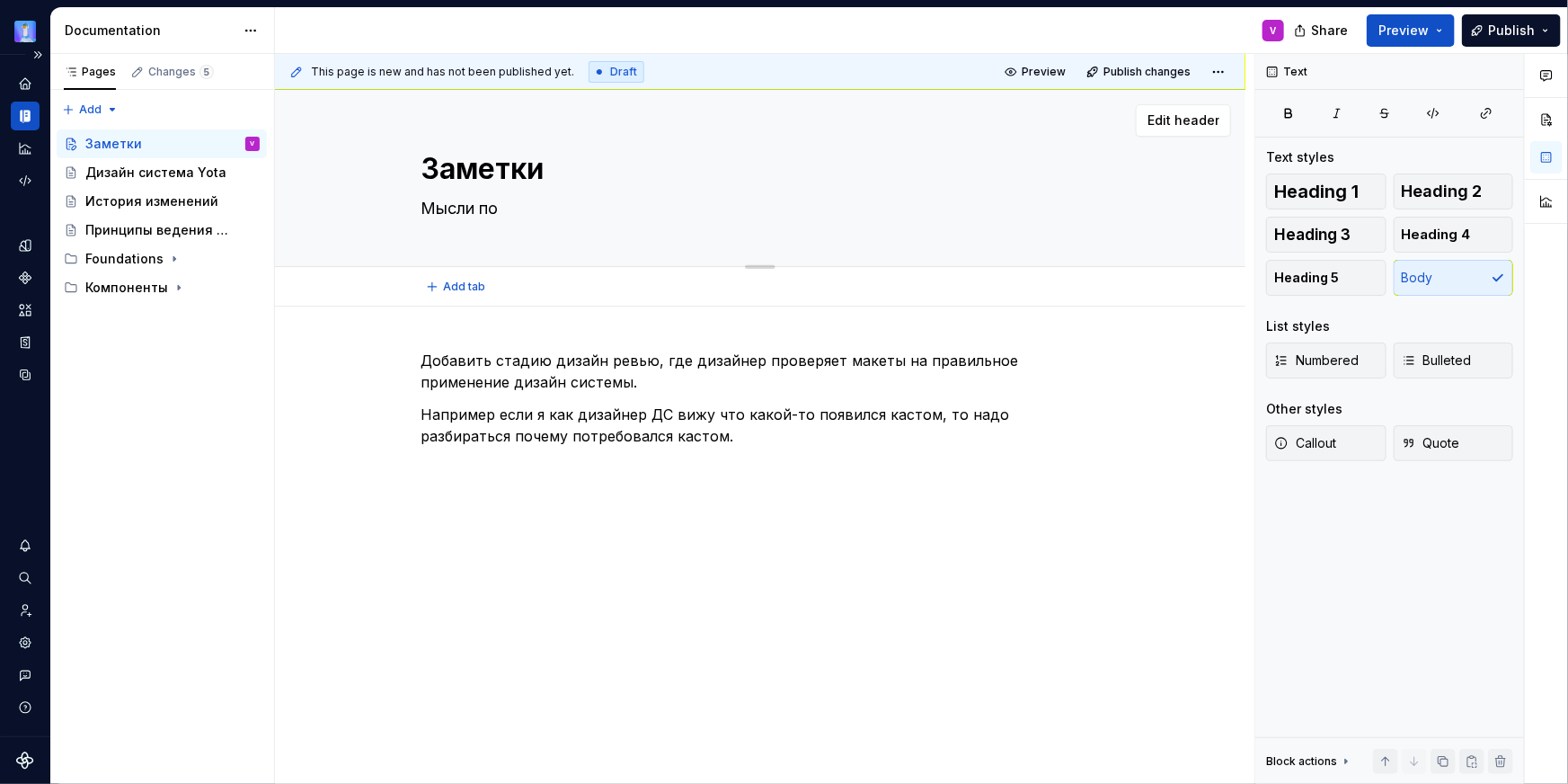 type on "*" 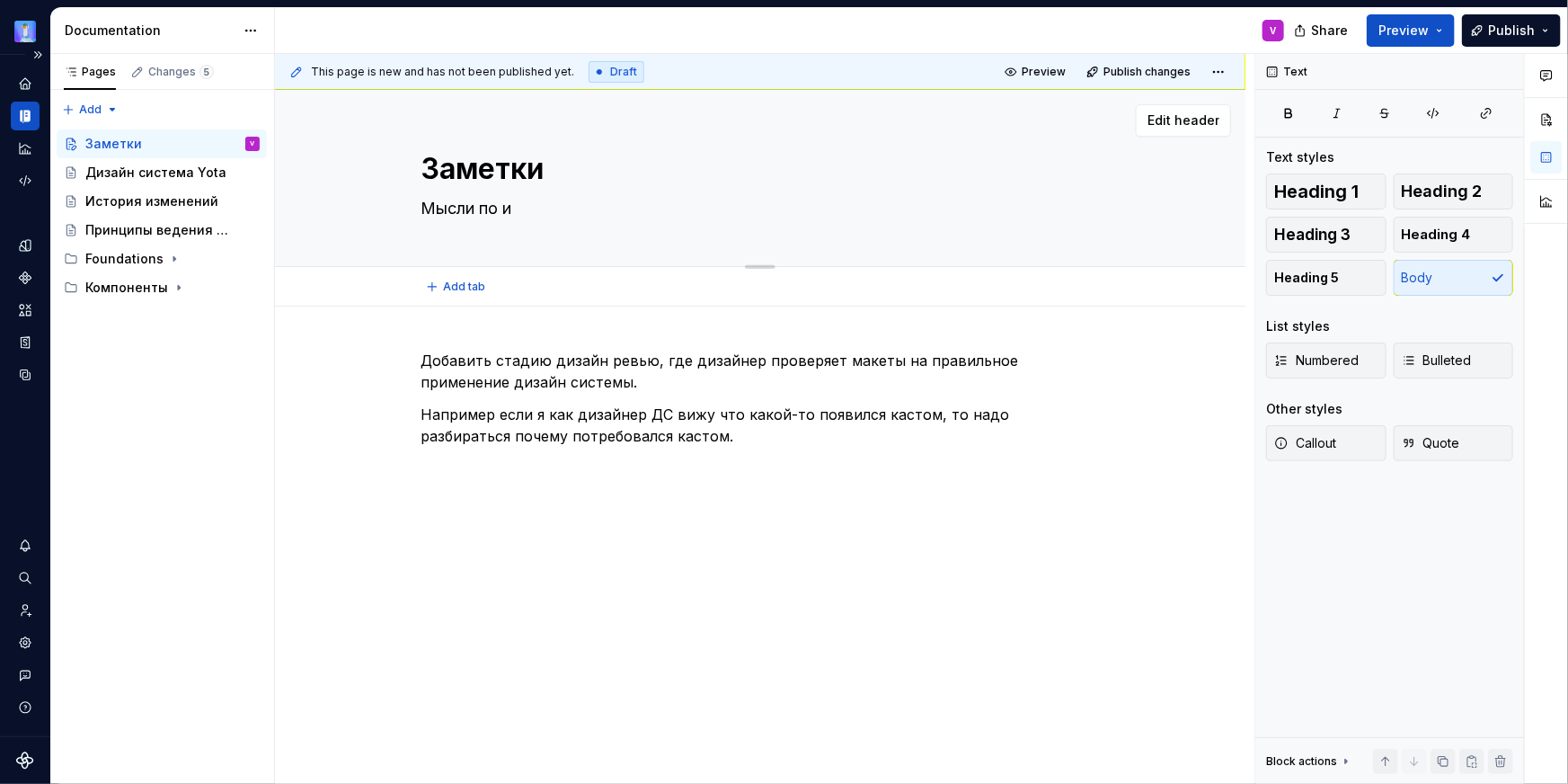 type on "*" 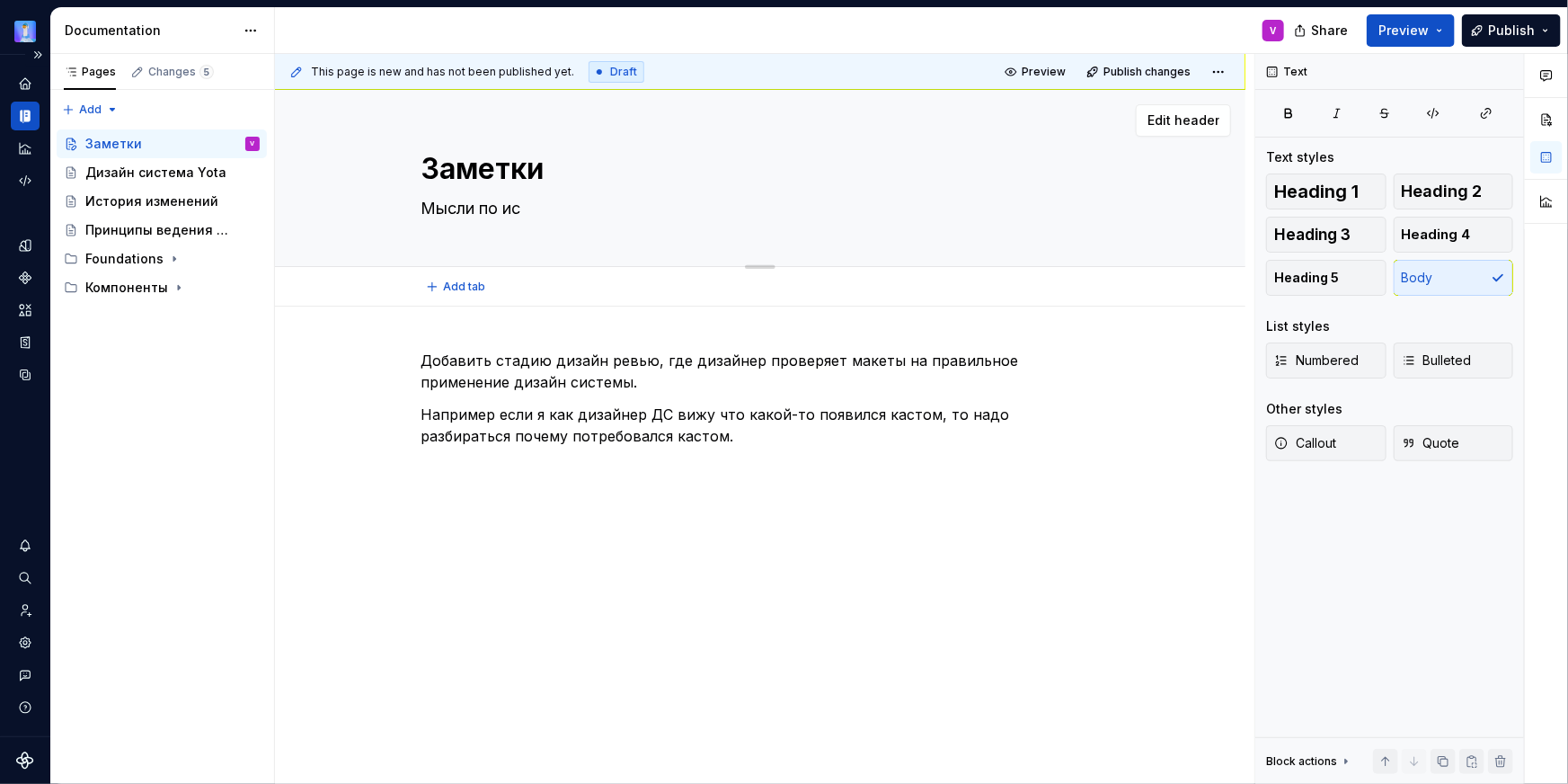 type on "*" 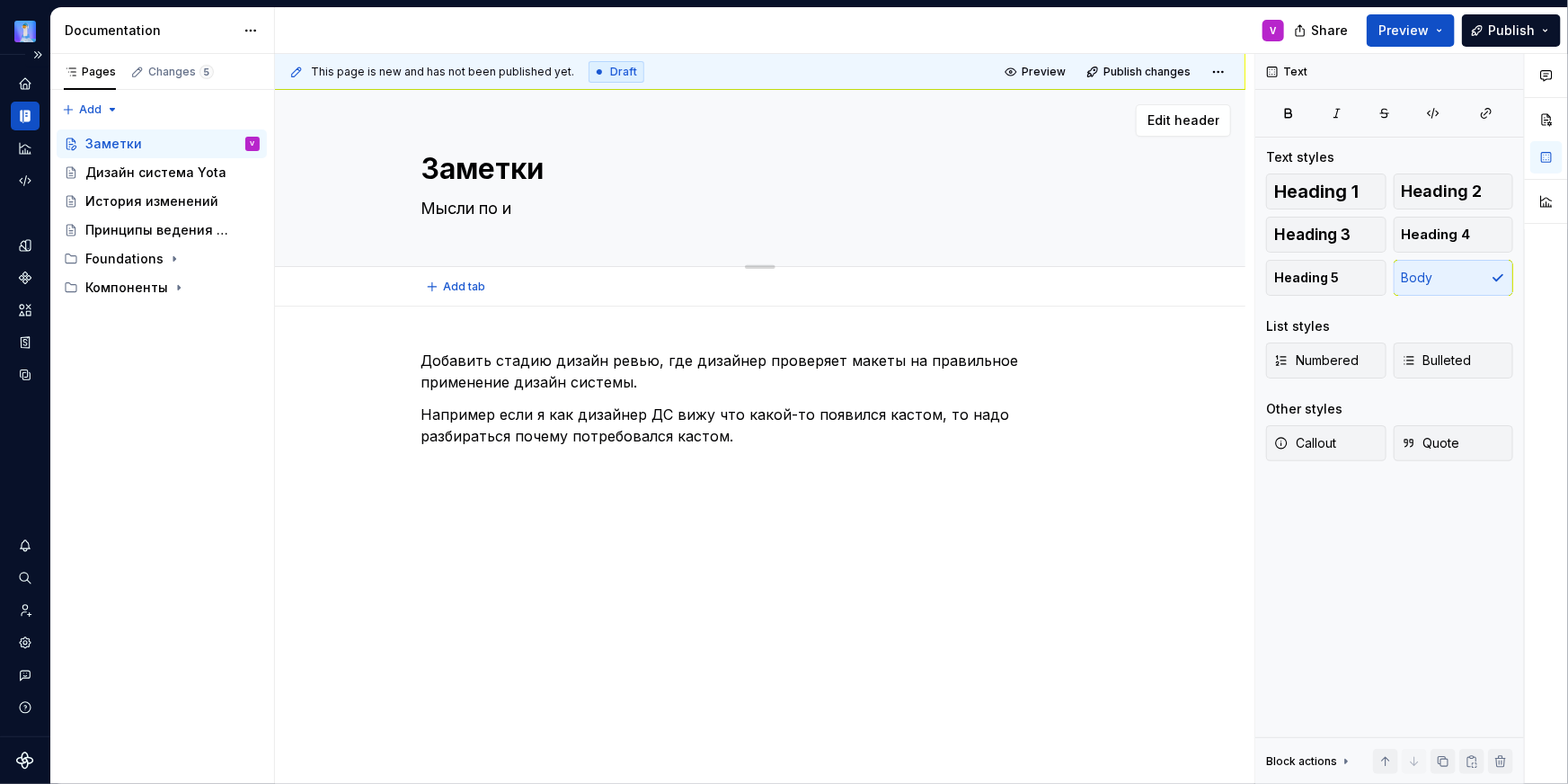 type on "Мысли по им" 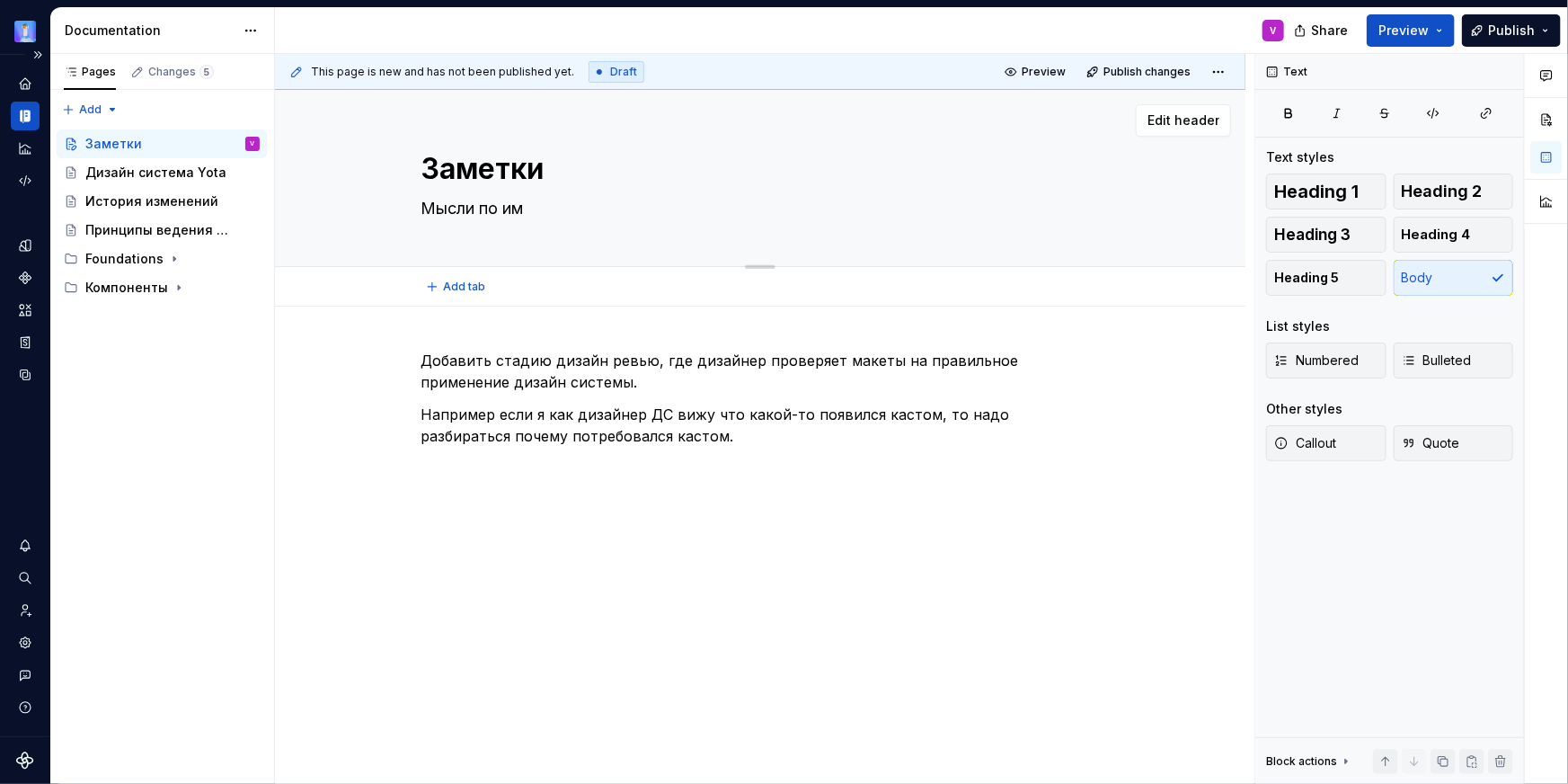 type on "*" 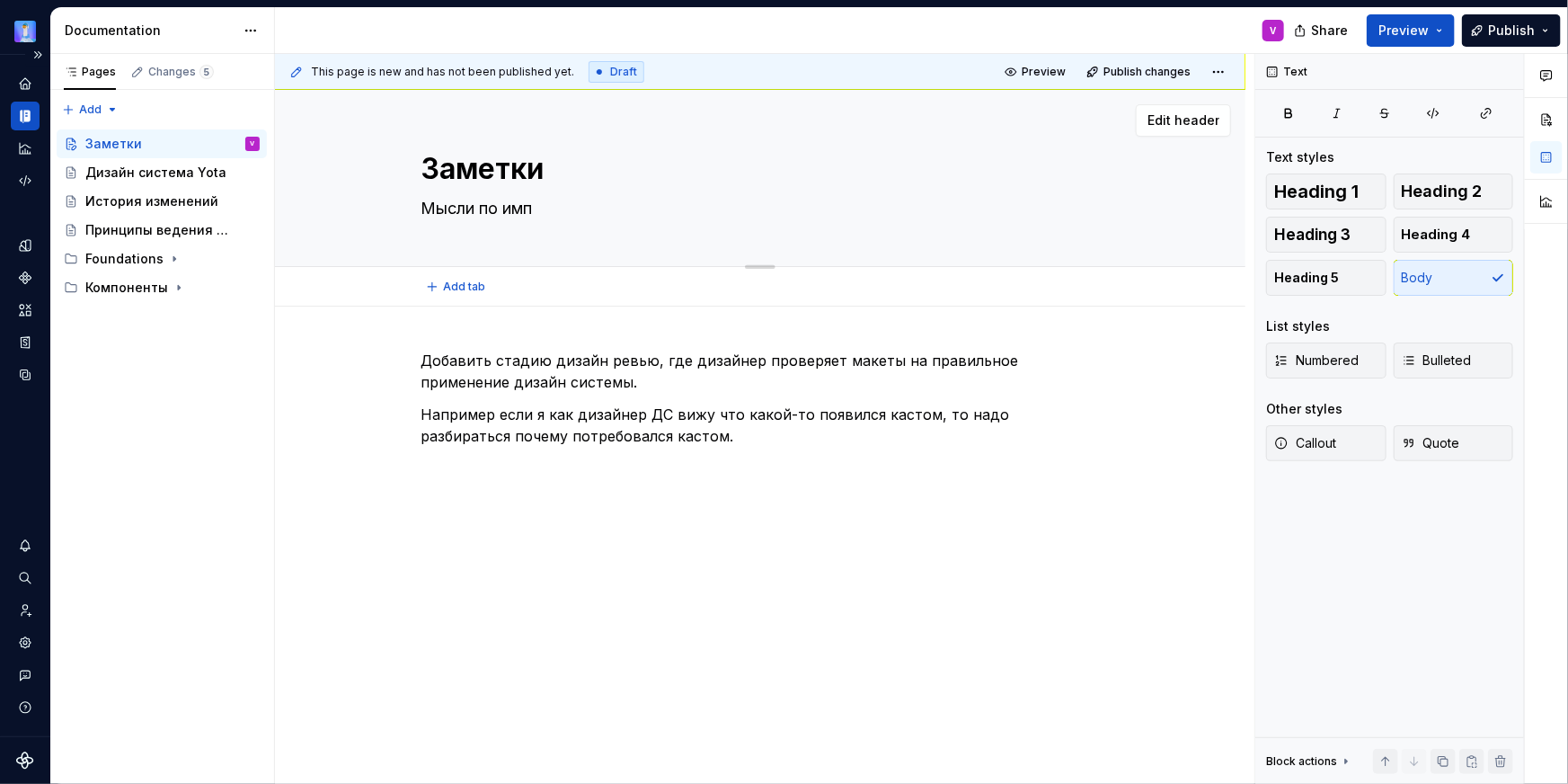 type on "*" 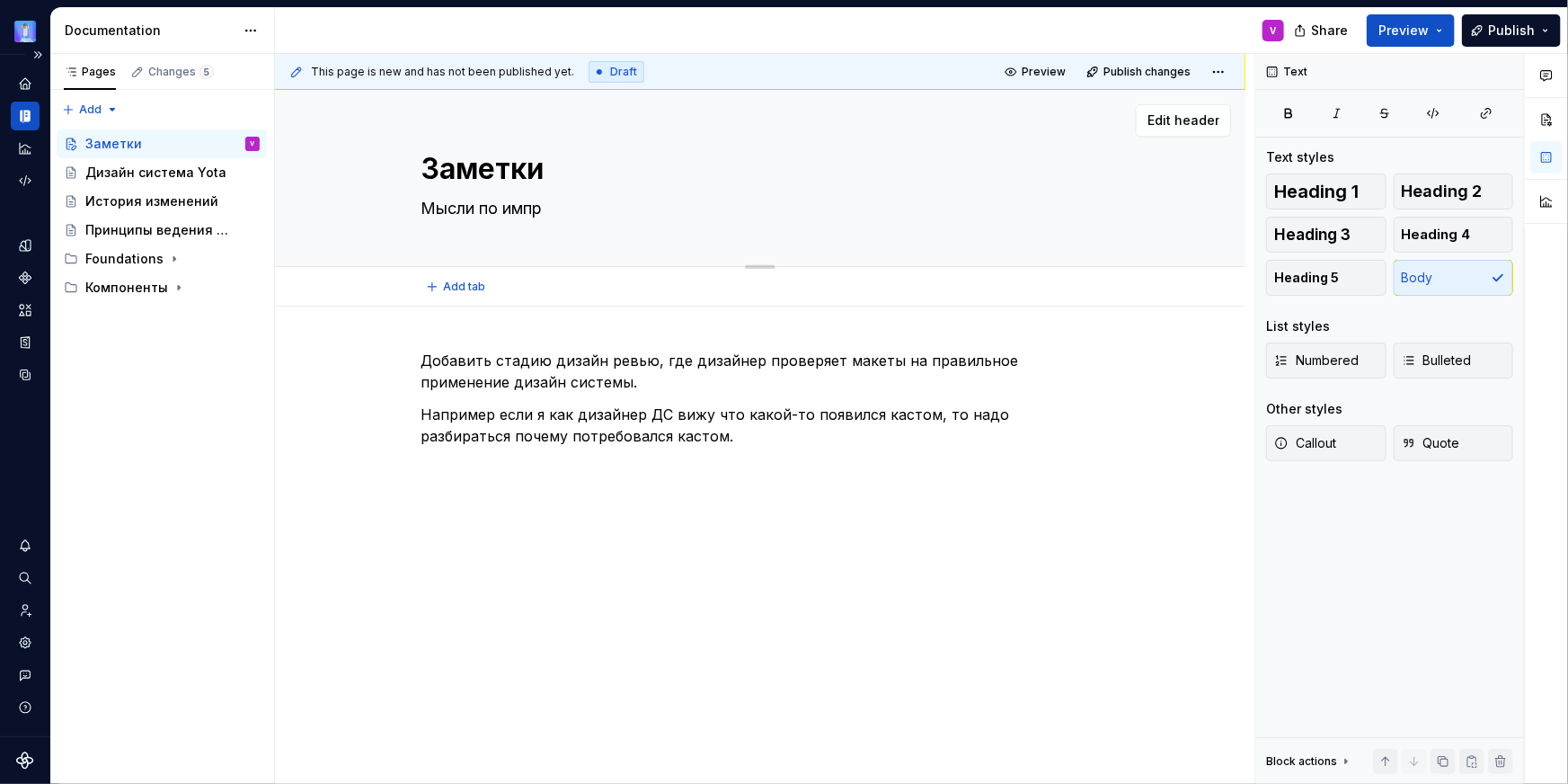 type on "*" 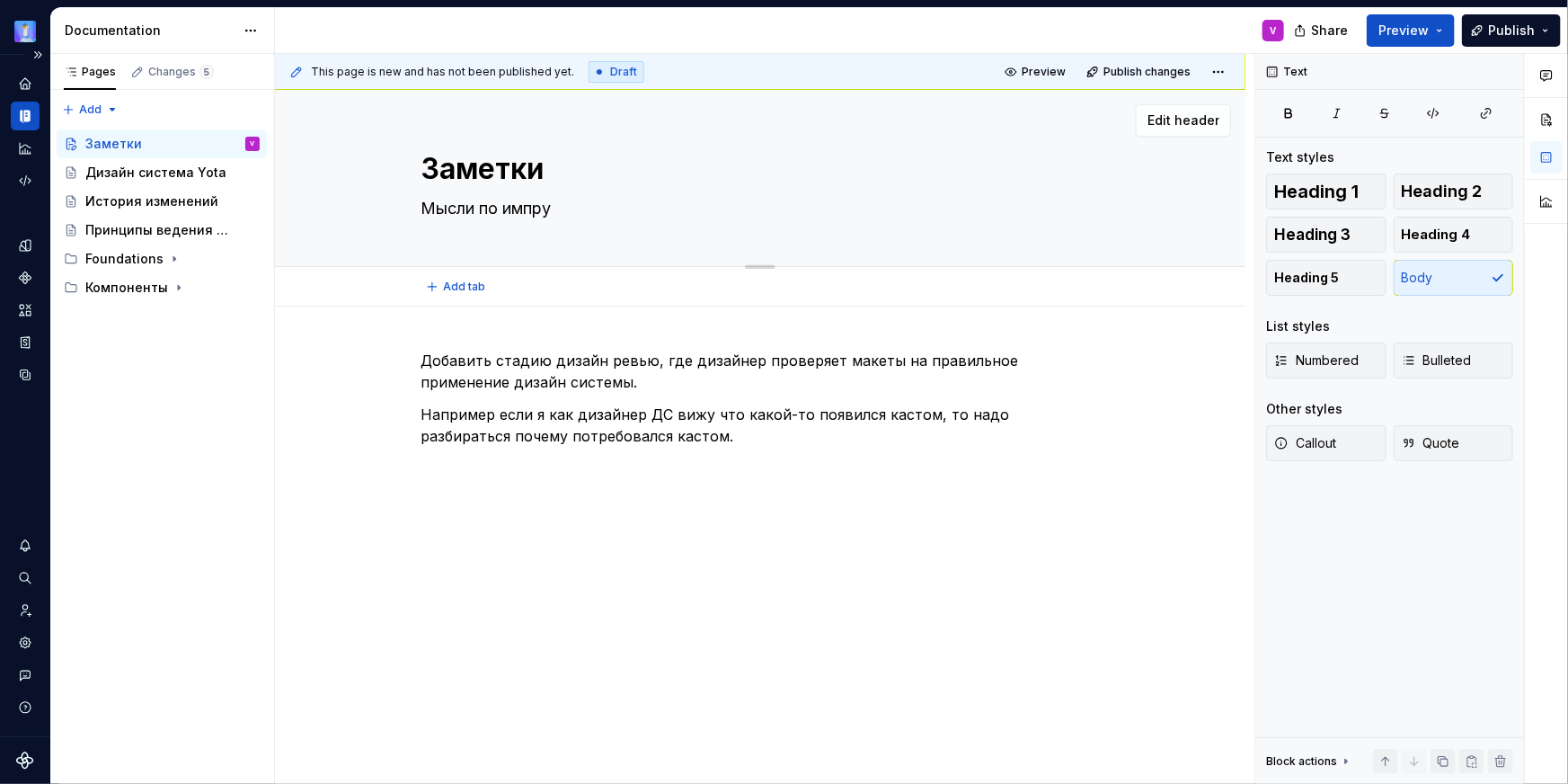 type on "*" 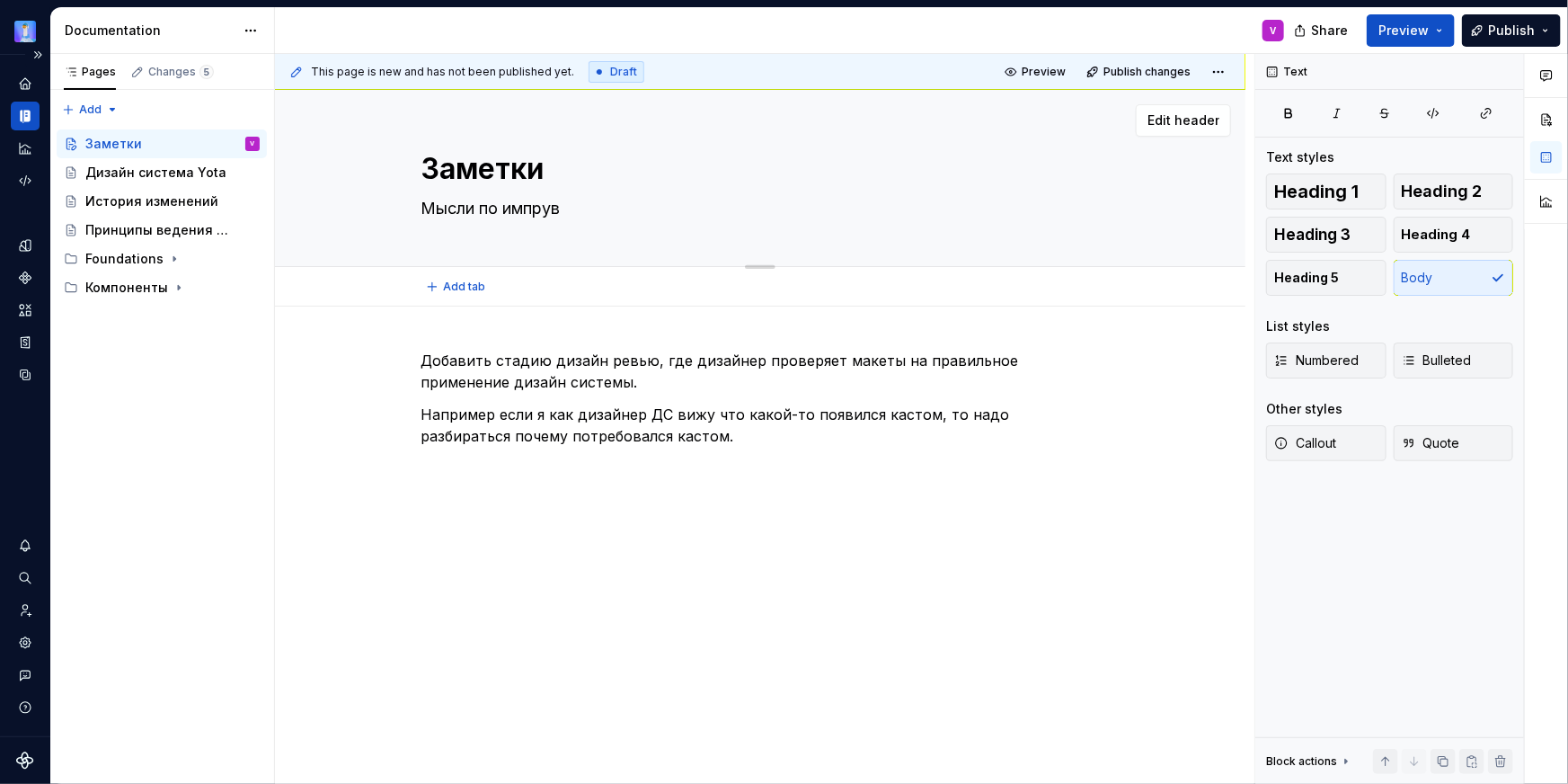 type on "*" 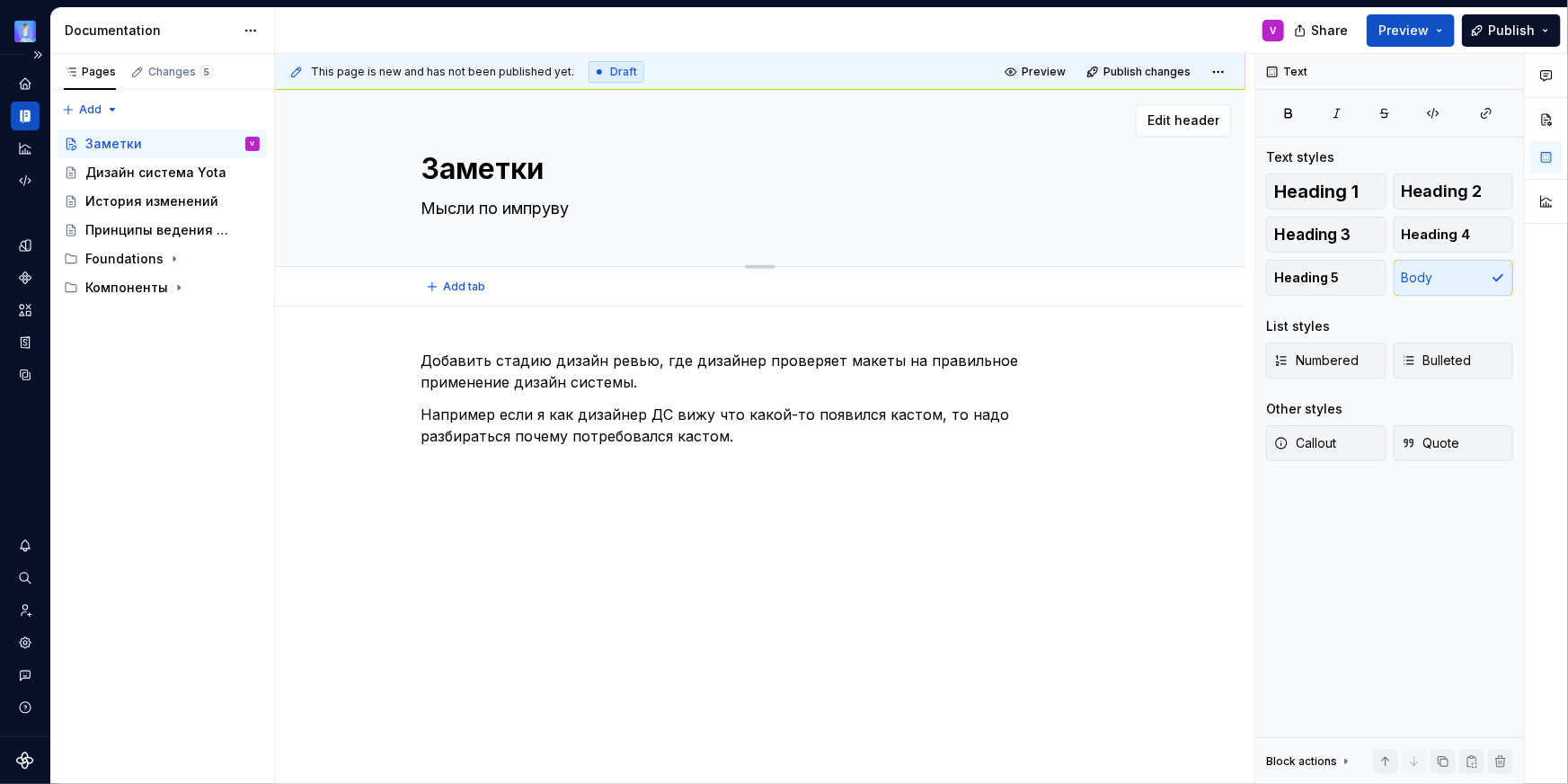 type on "*" 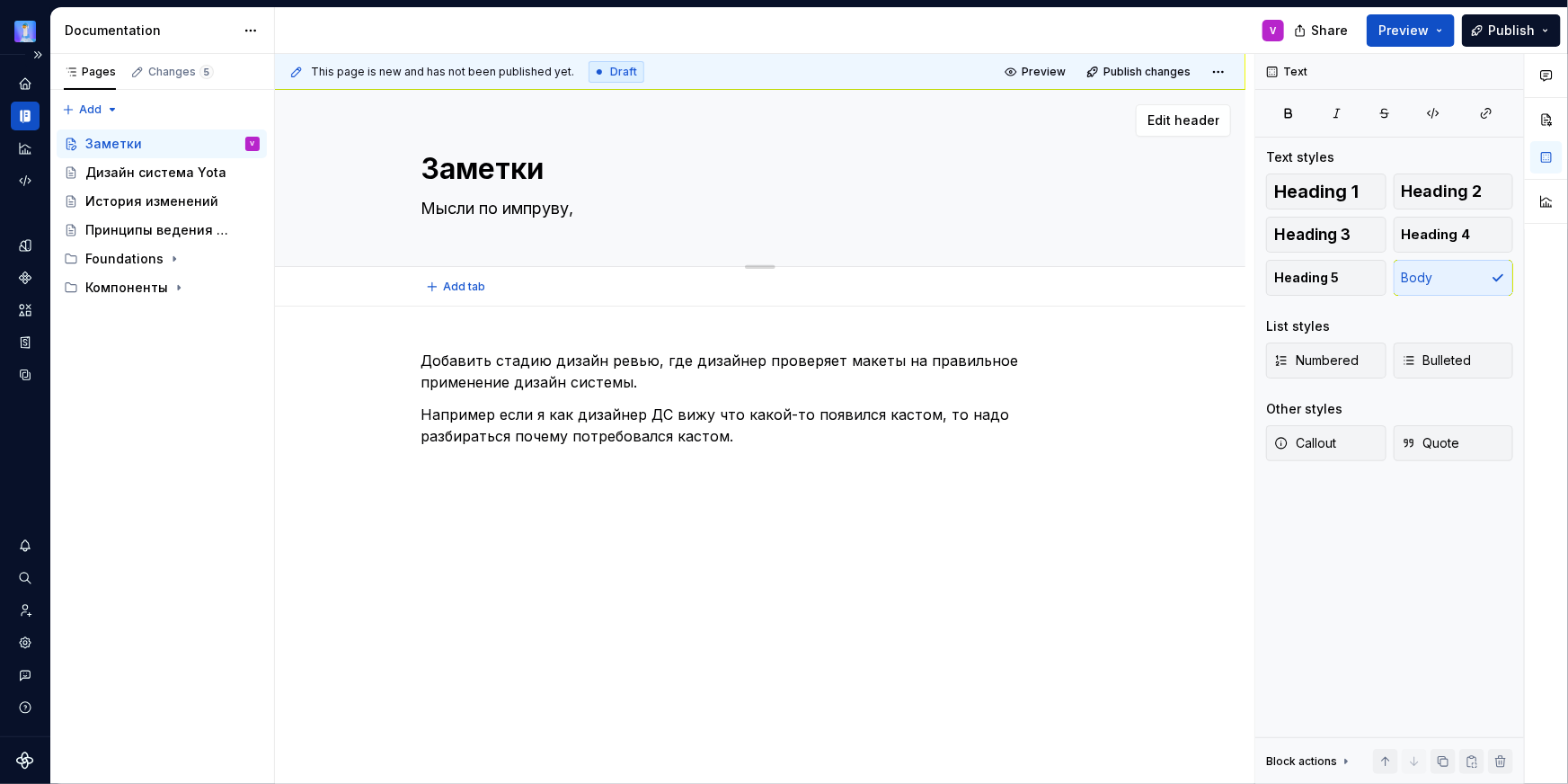 type on "*" 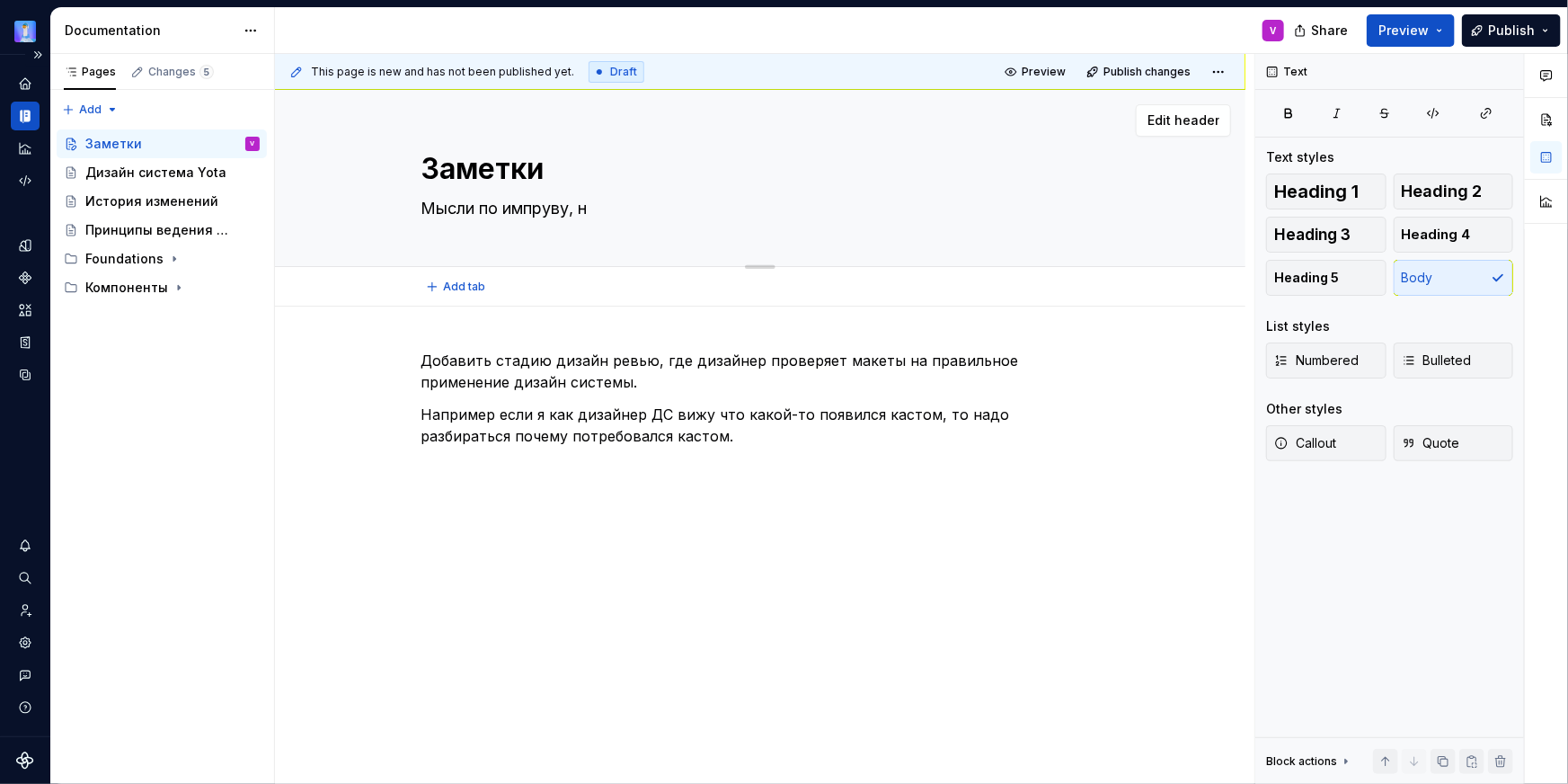 type on "*" 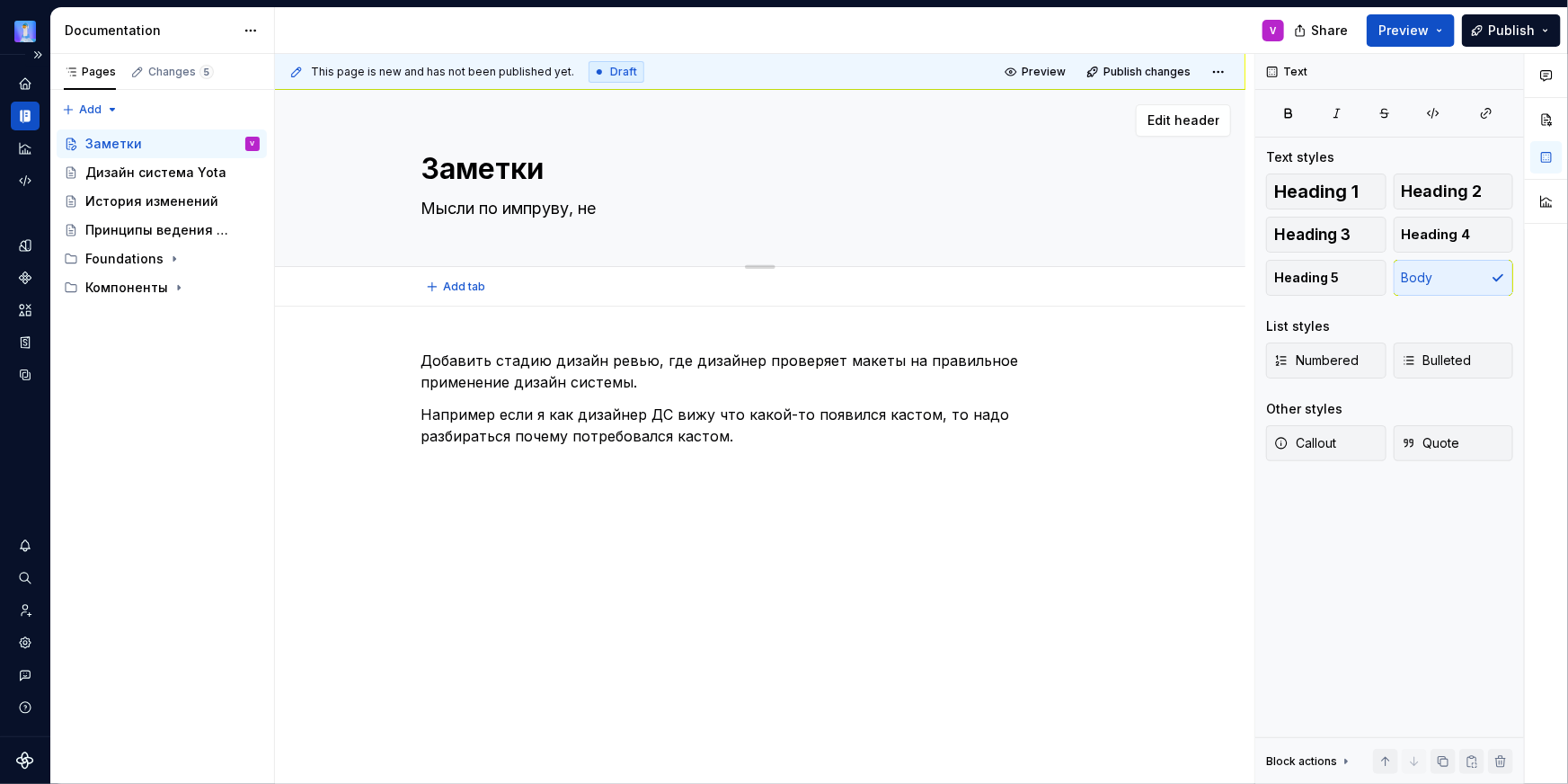 type on "*" 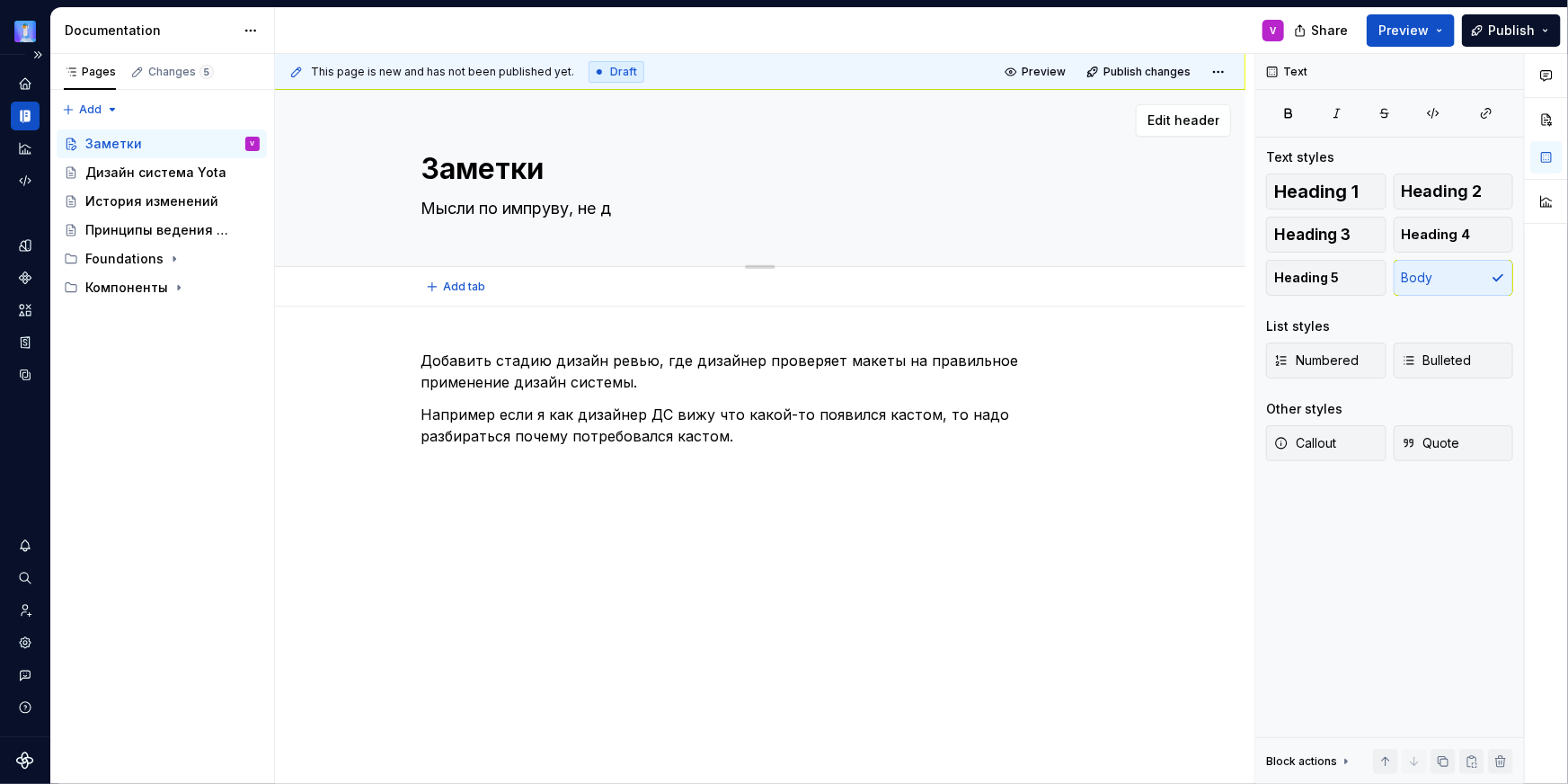 type on "*" 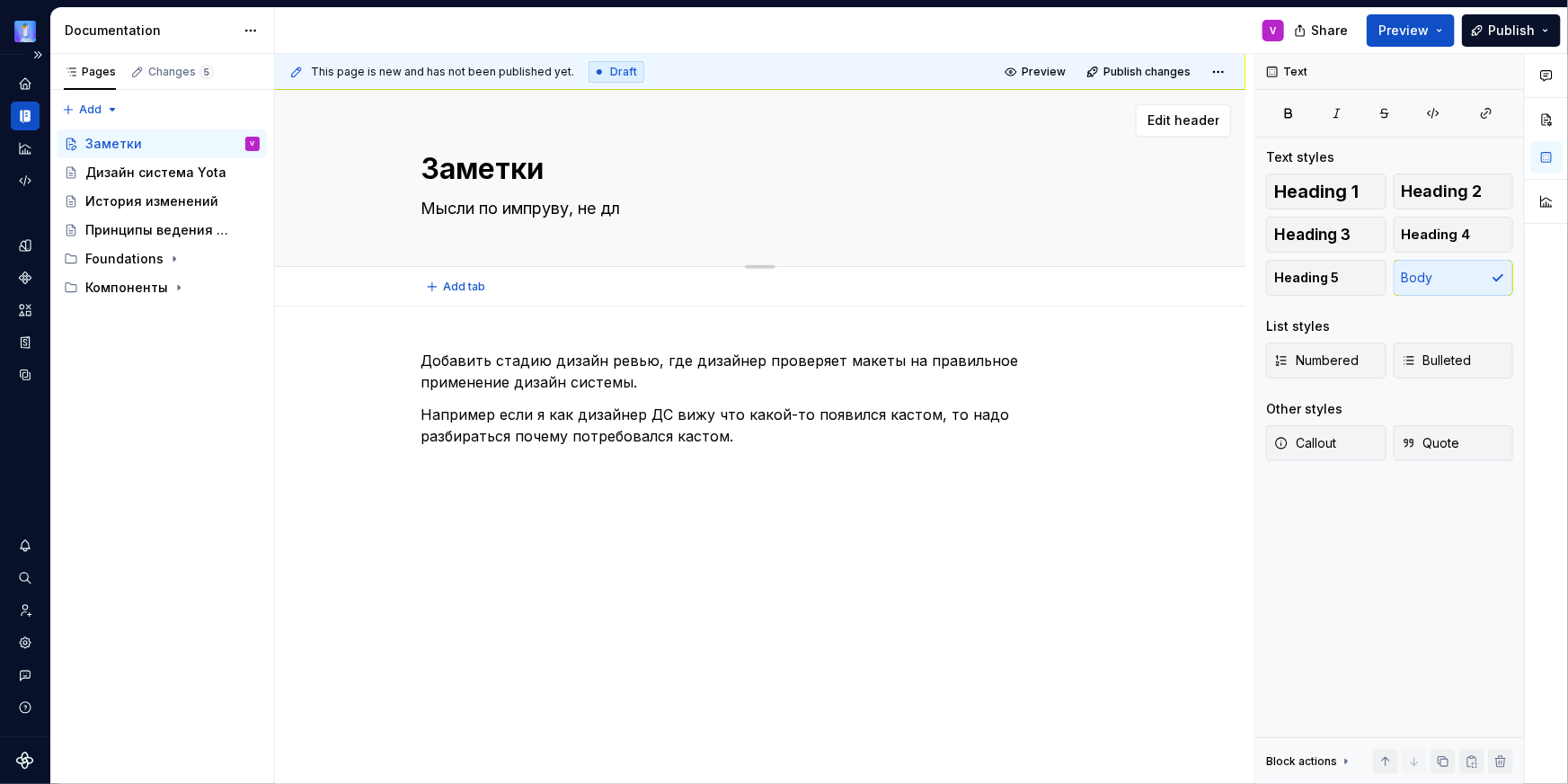 type on "*" 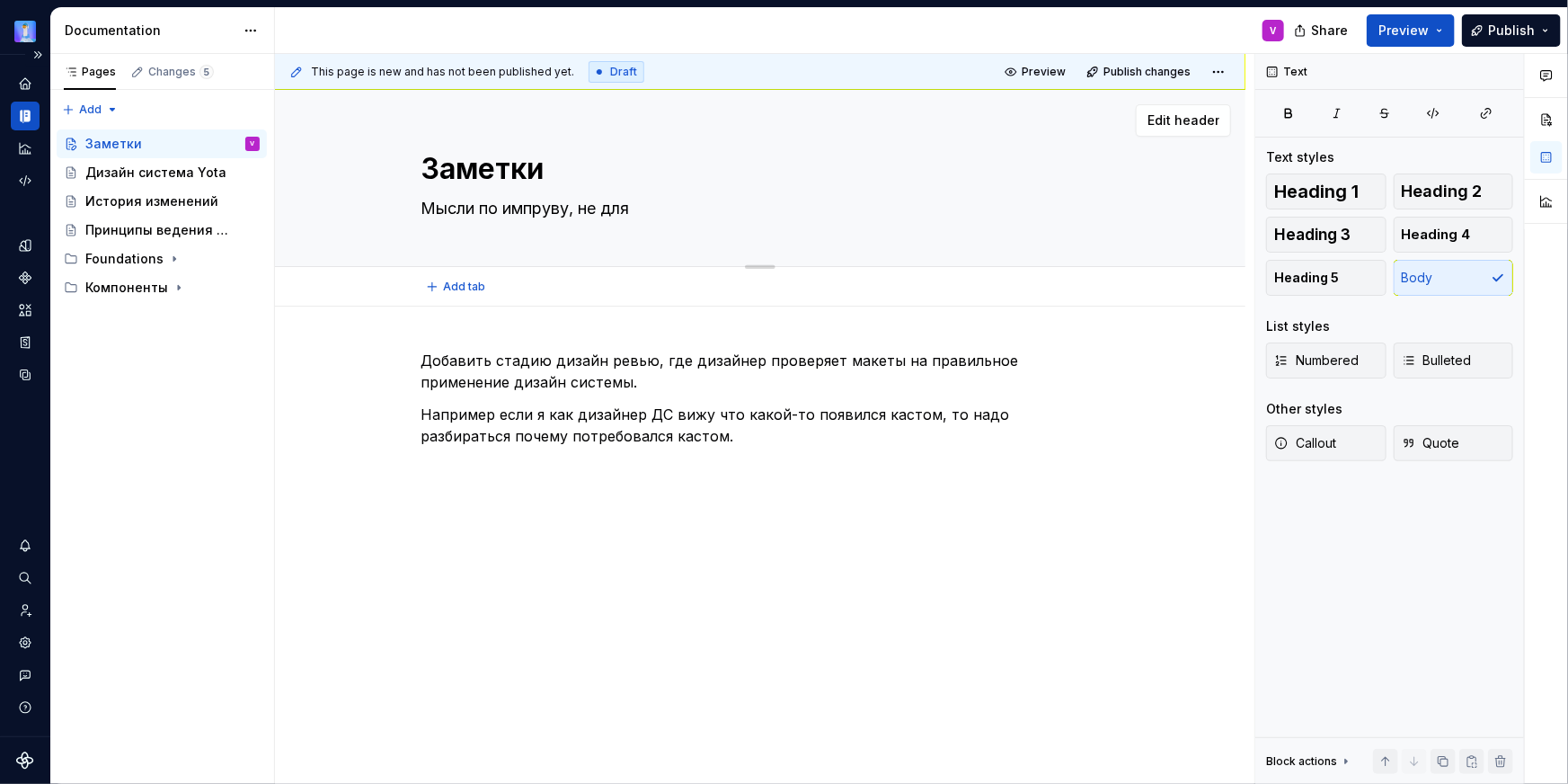 type on "*" 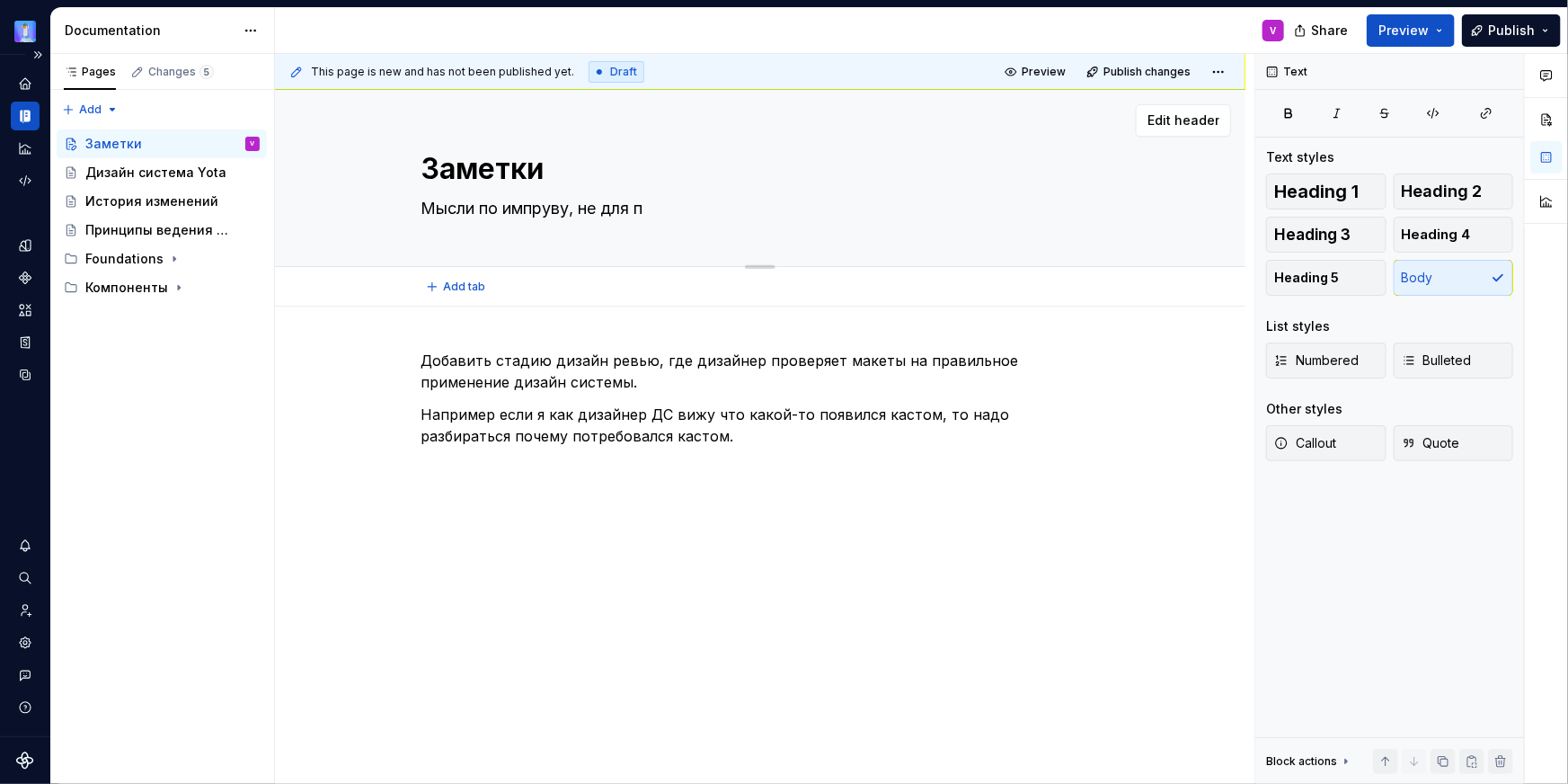 type on "*" 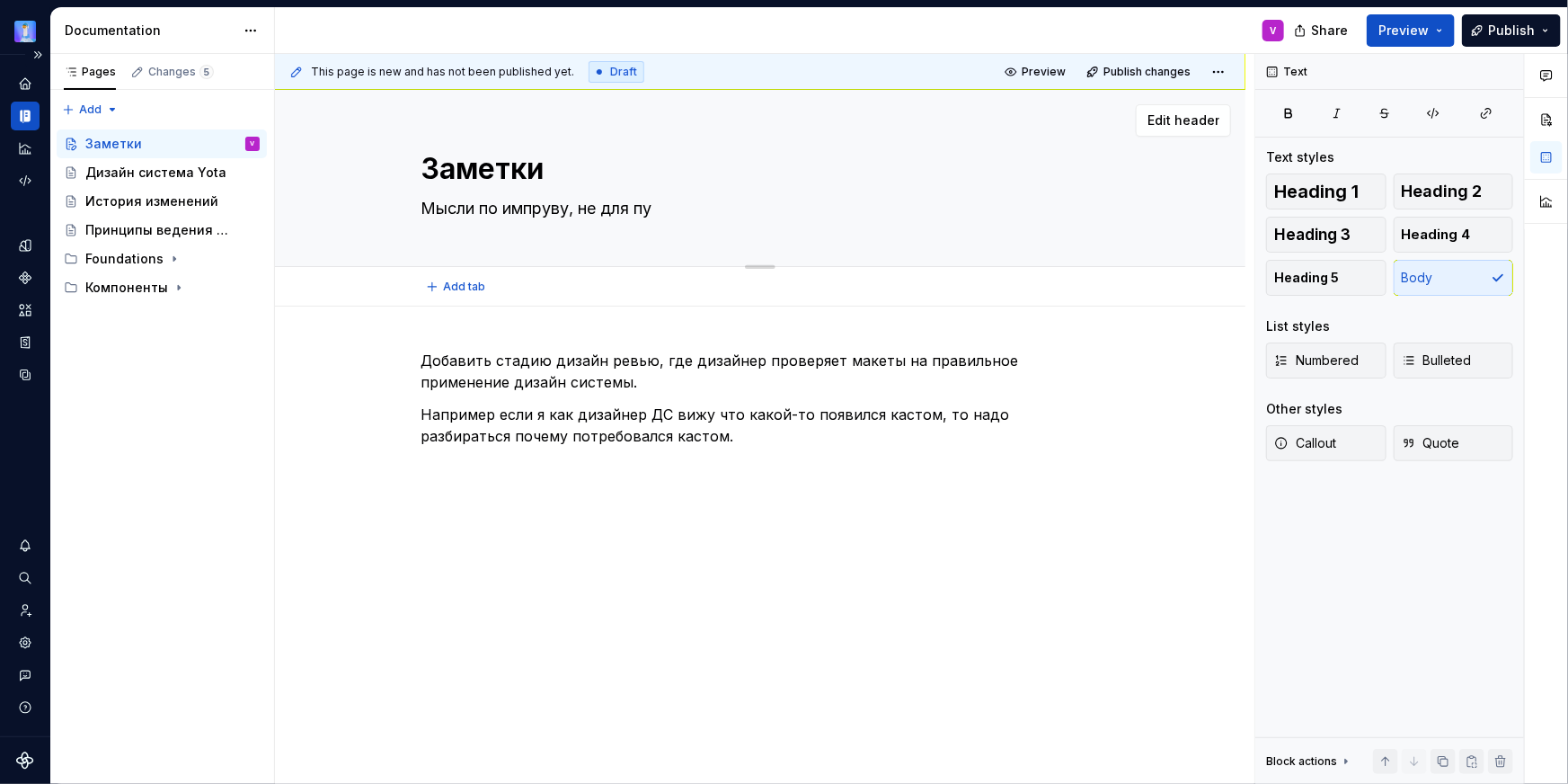 type on "*" 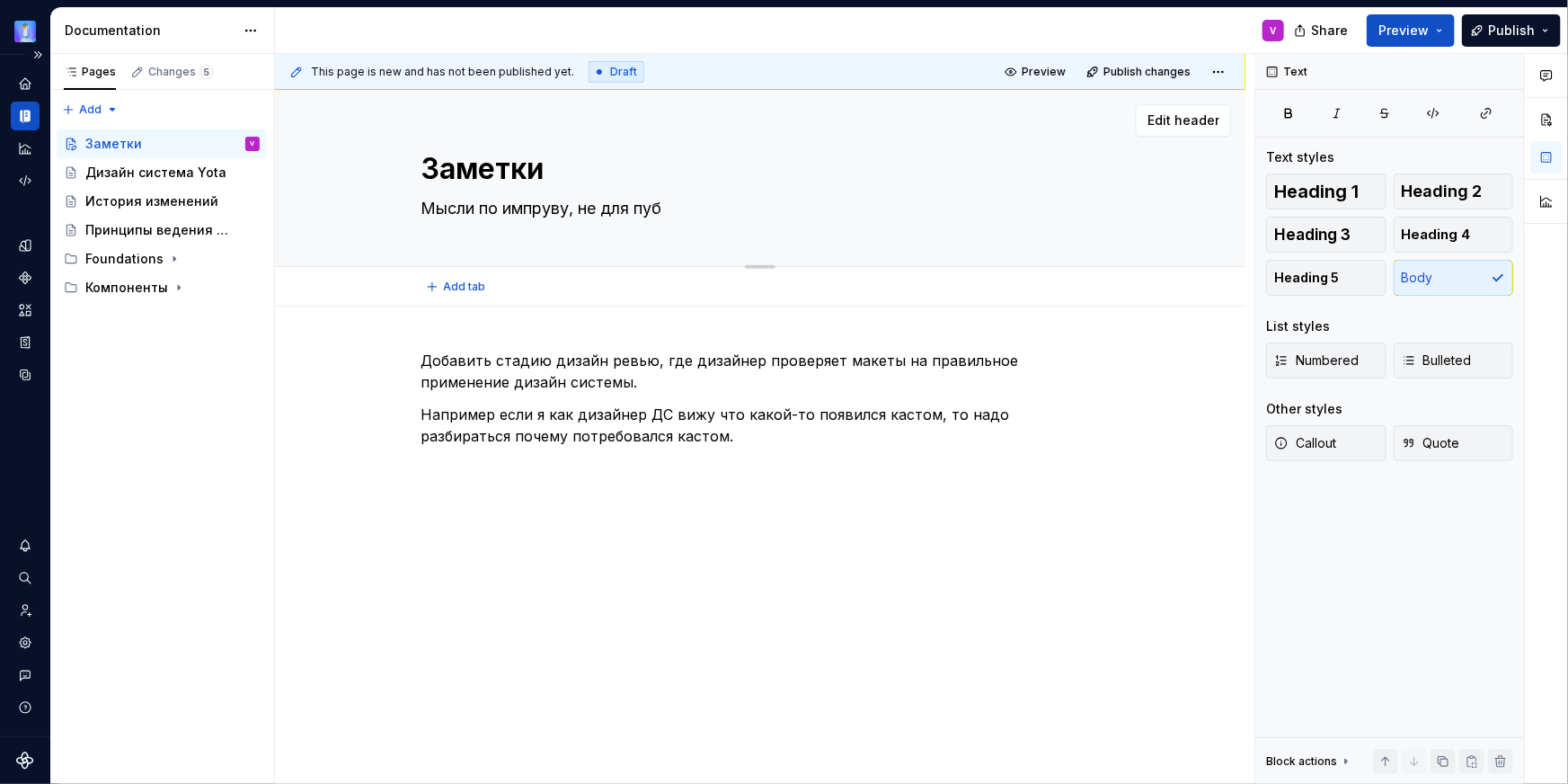 type on "*" 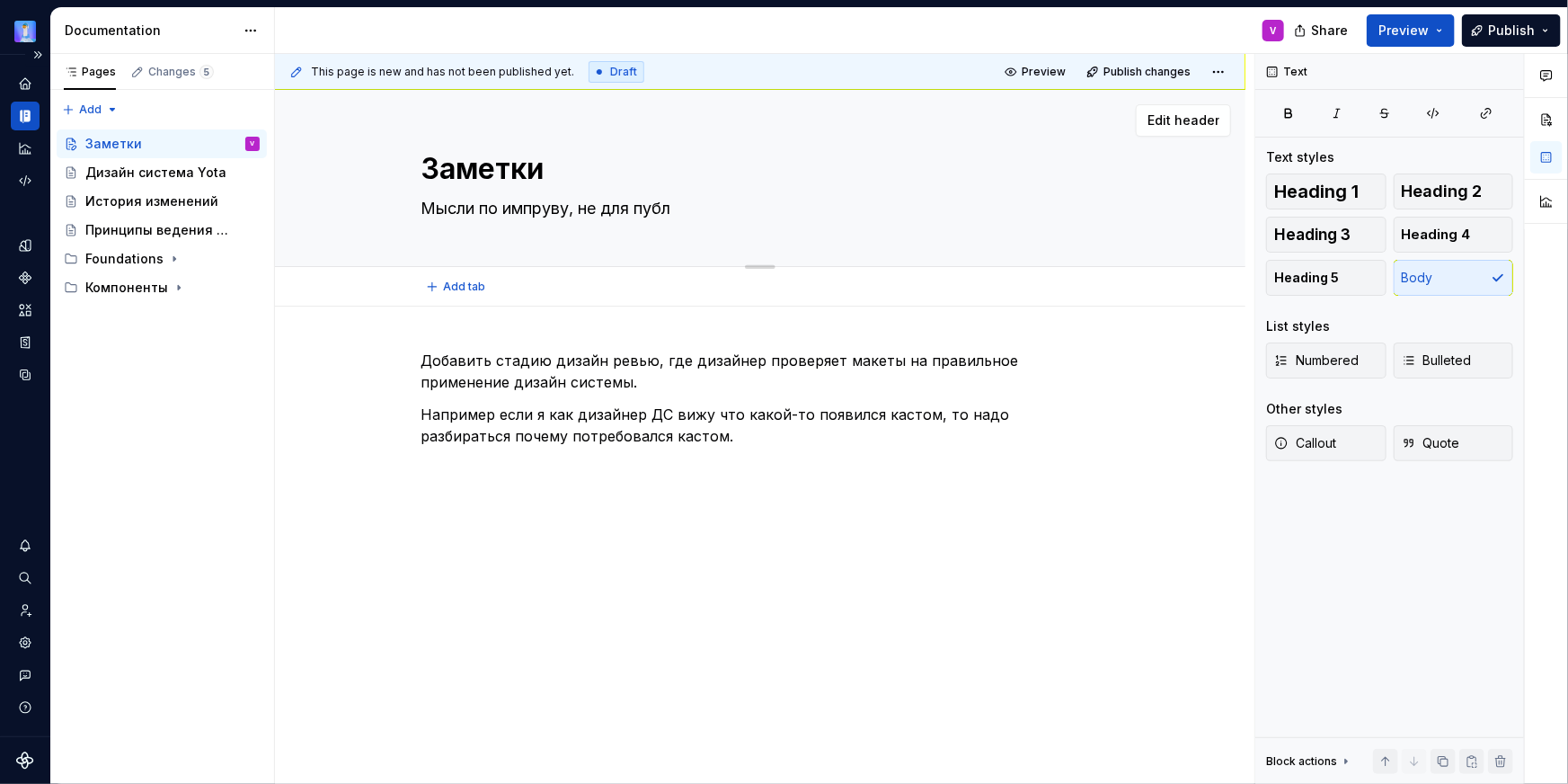 type on "*" 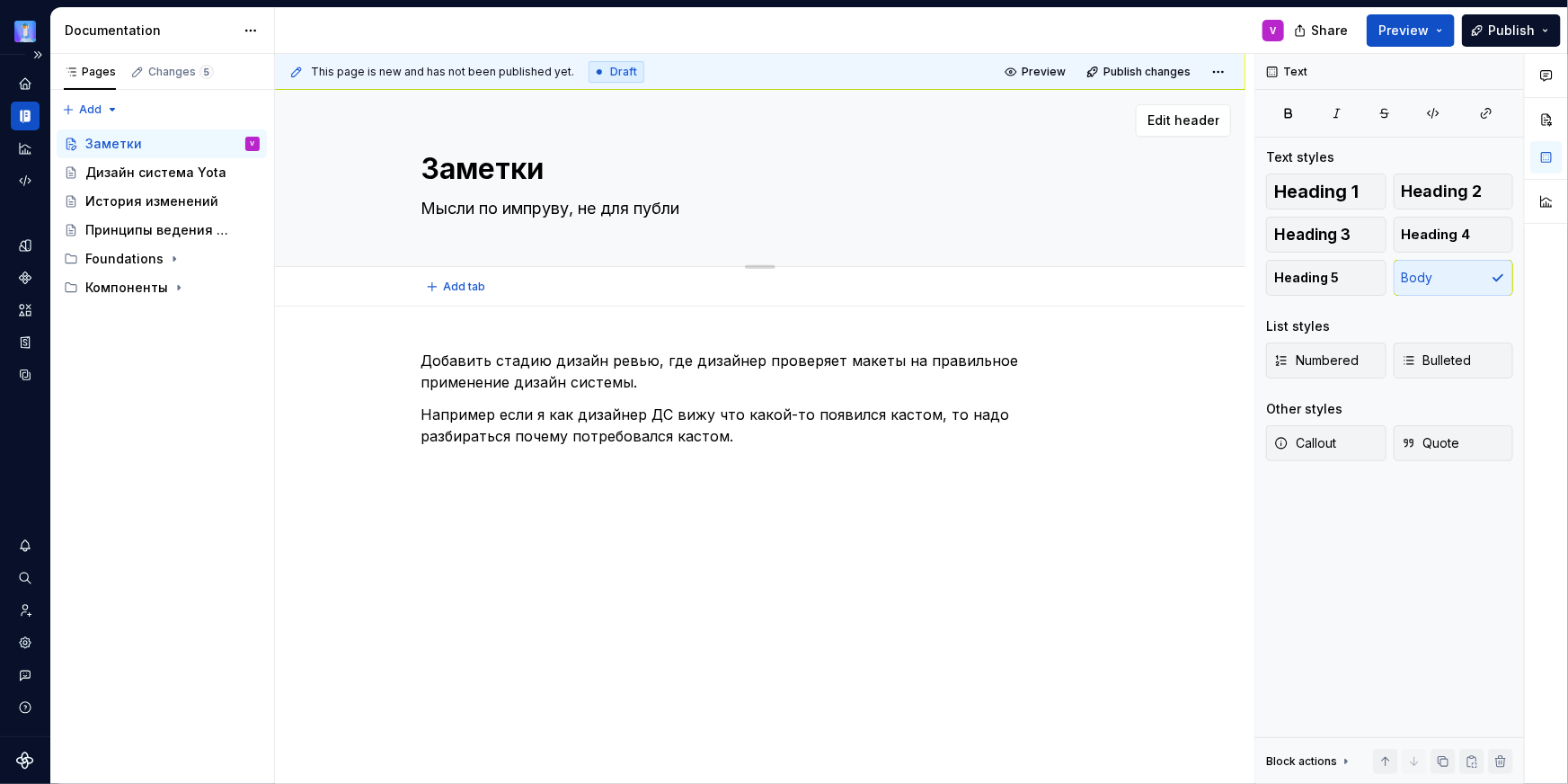 type on "*" 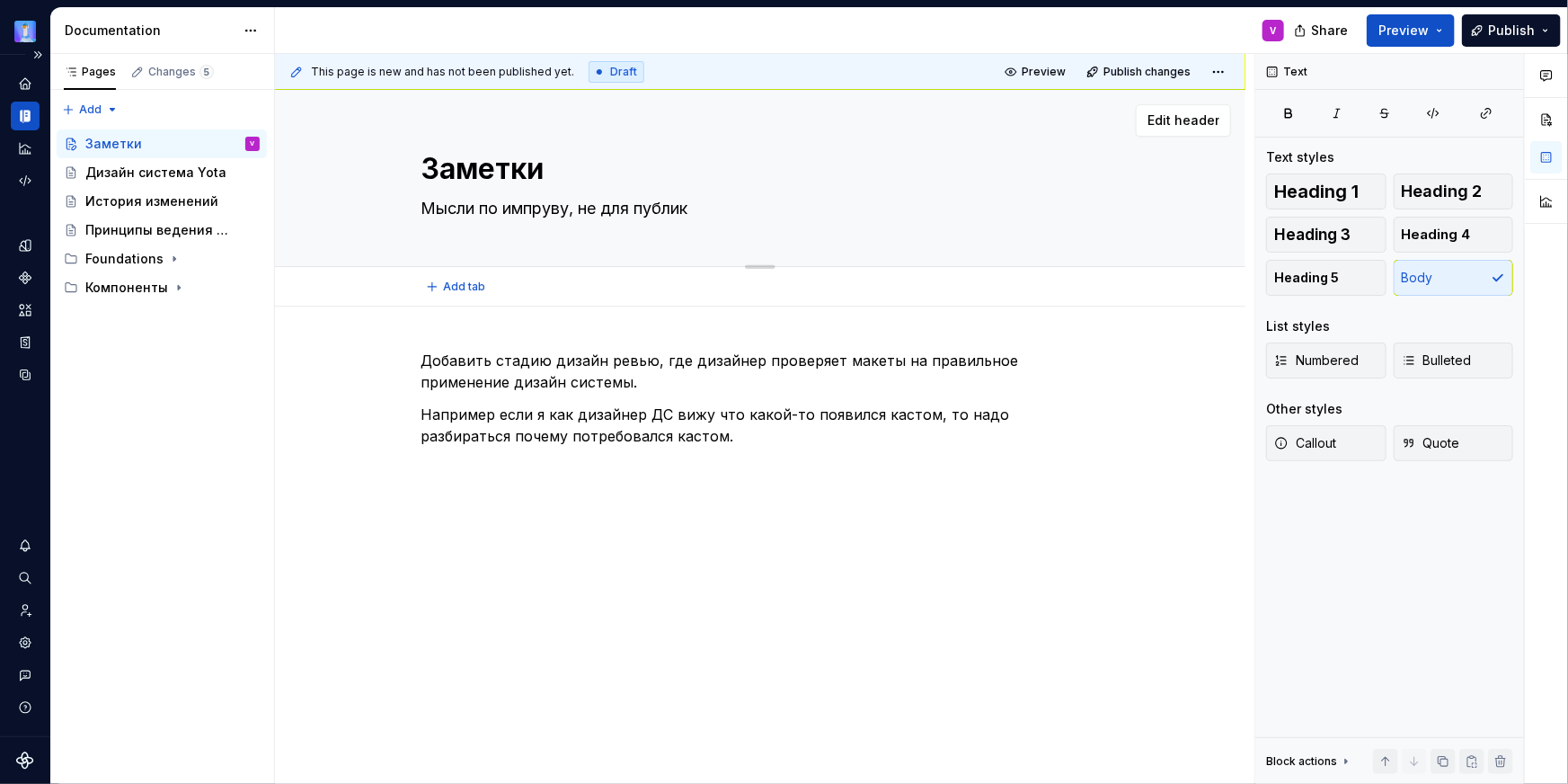 type on "*" 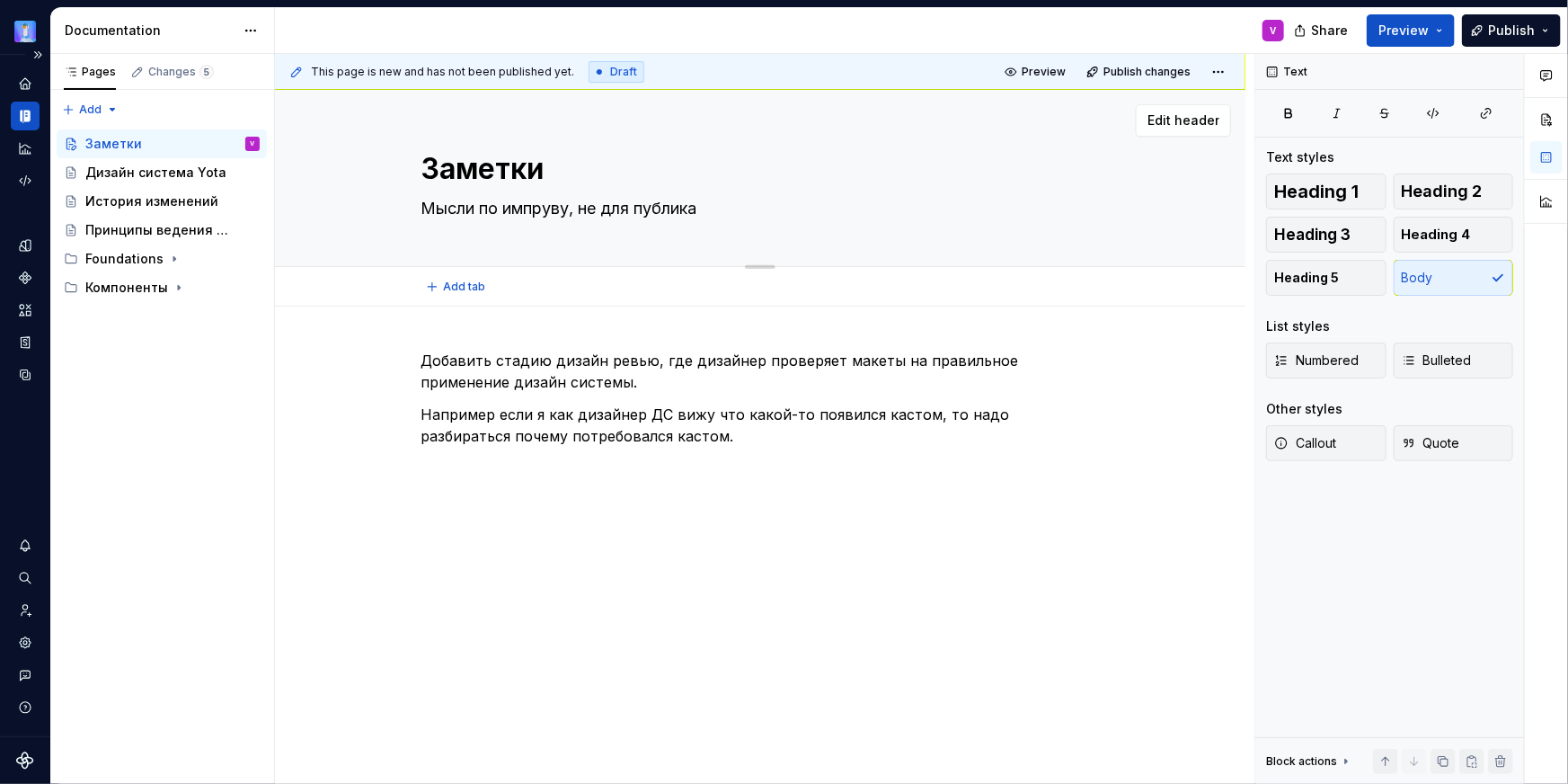 type on "*" 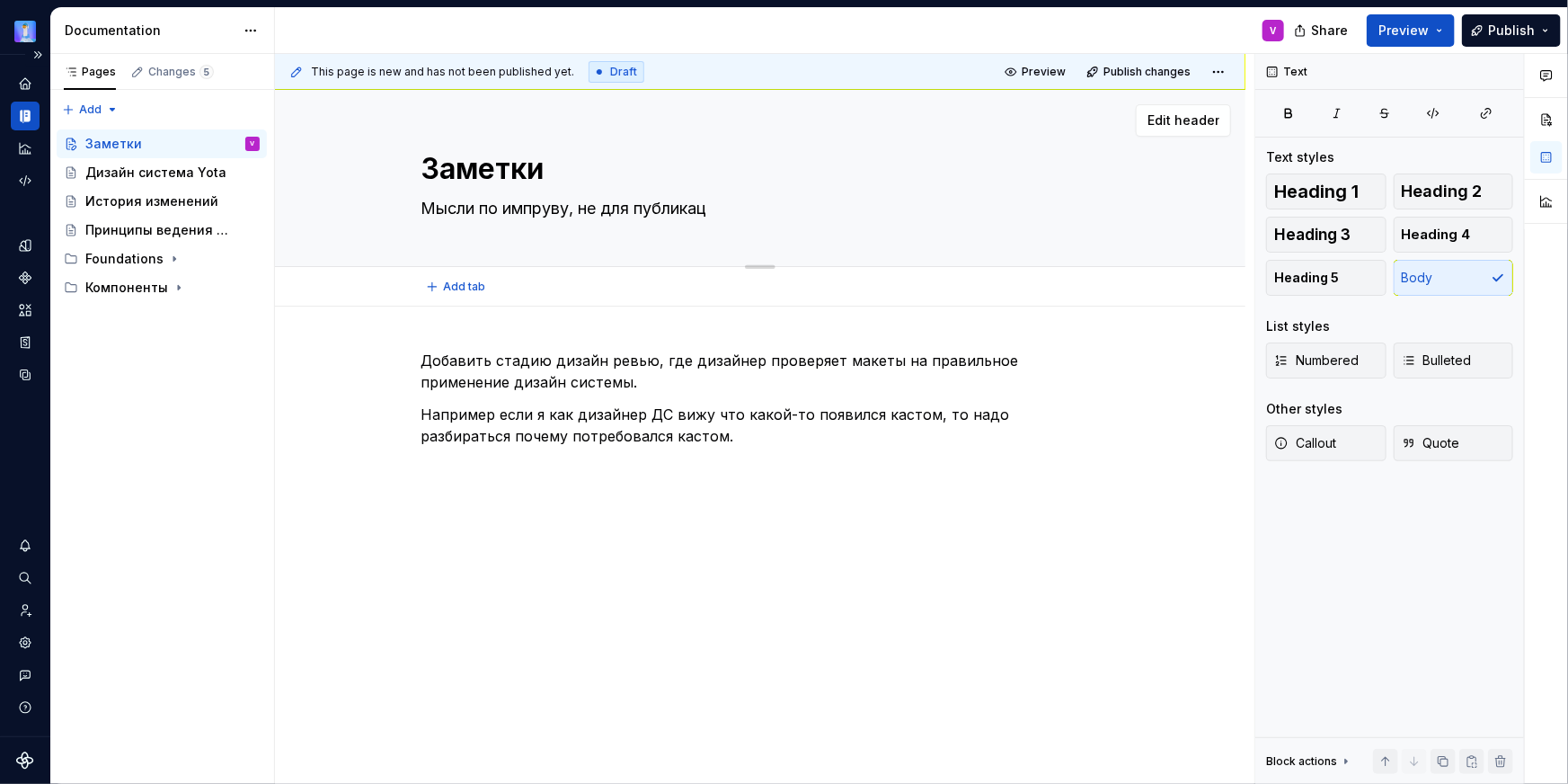 type on "*" 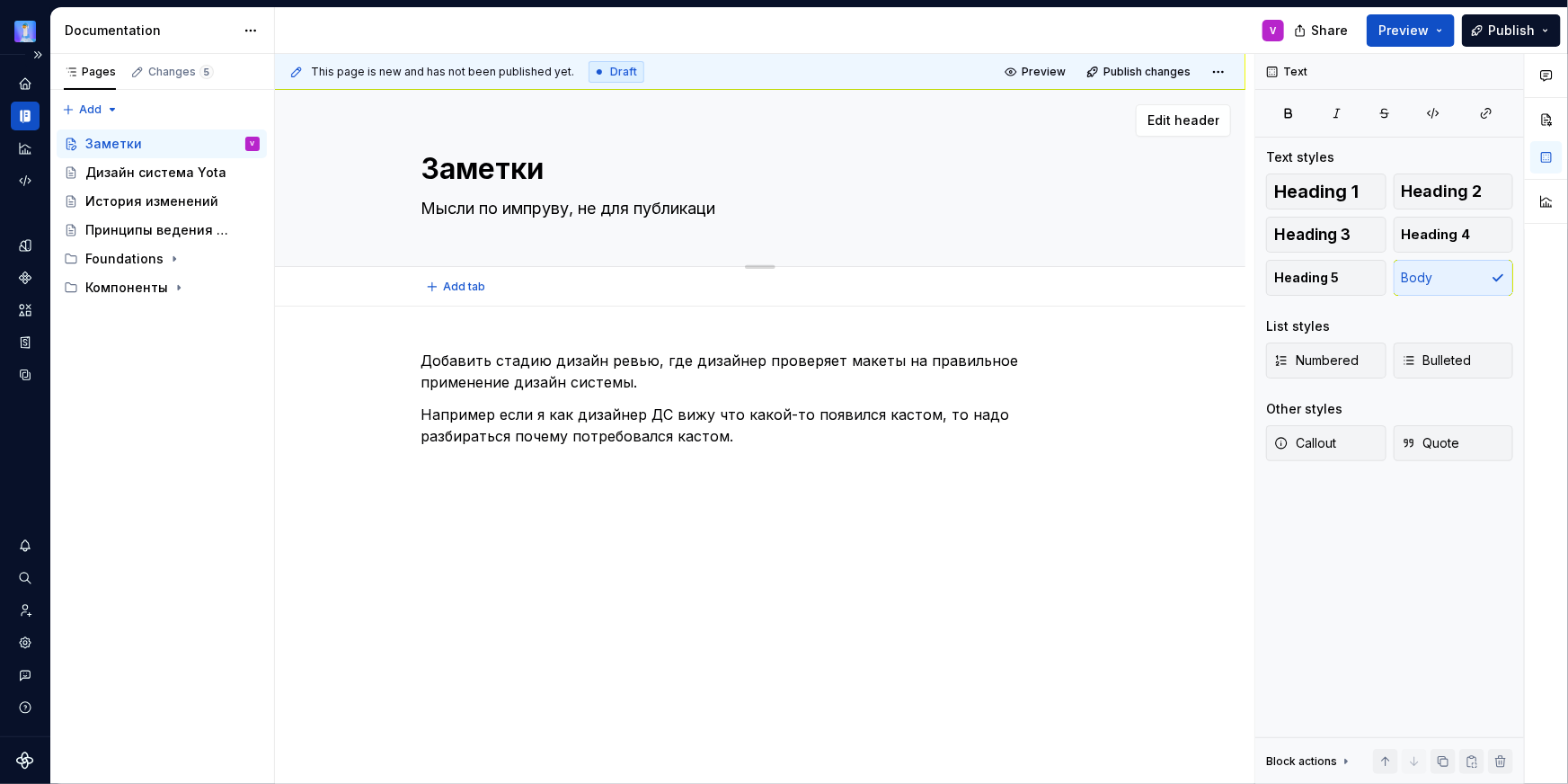 type on "*" 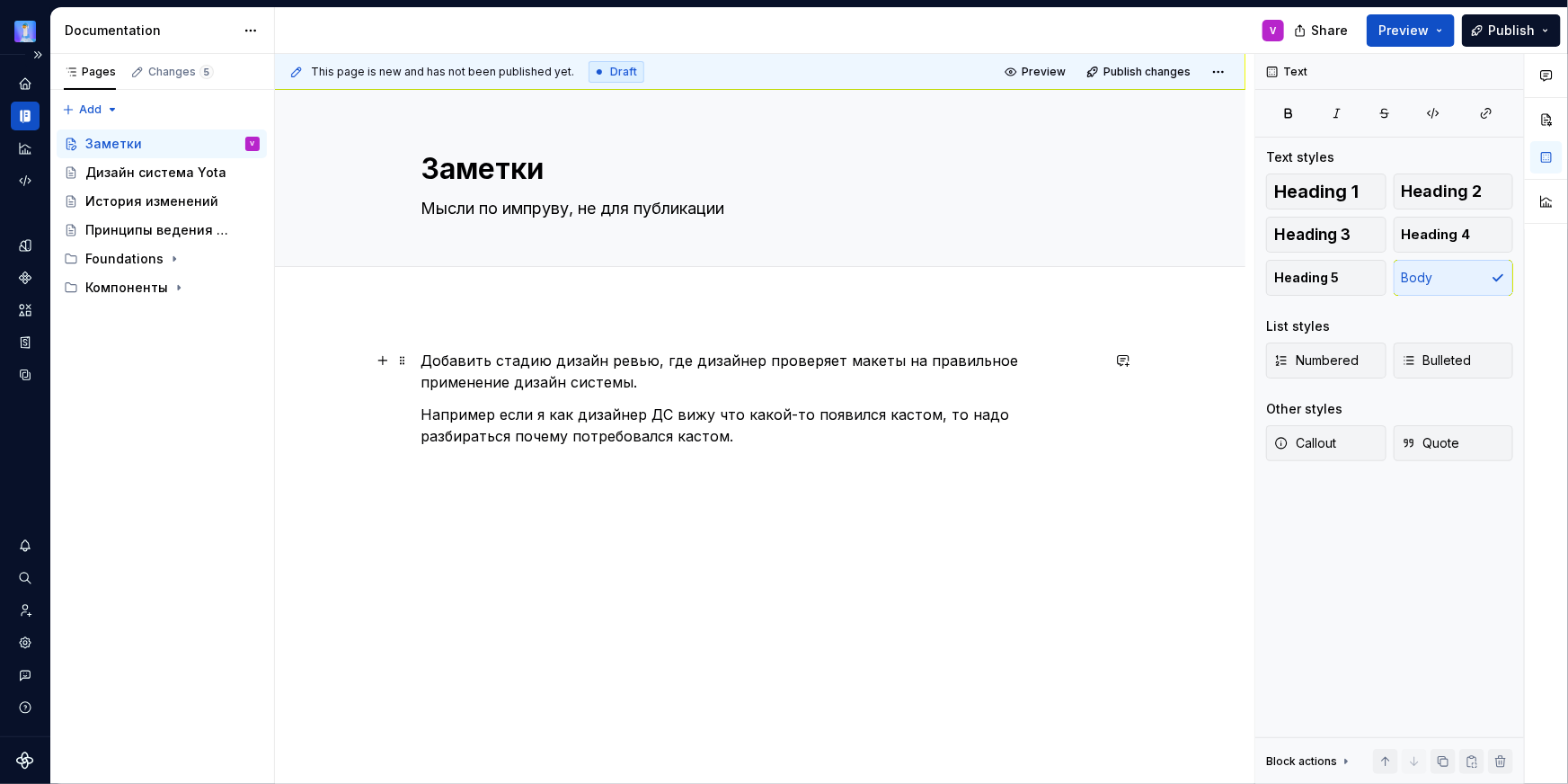 type on "*" 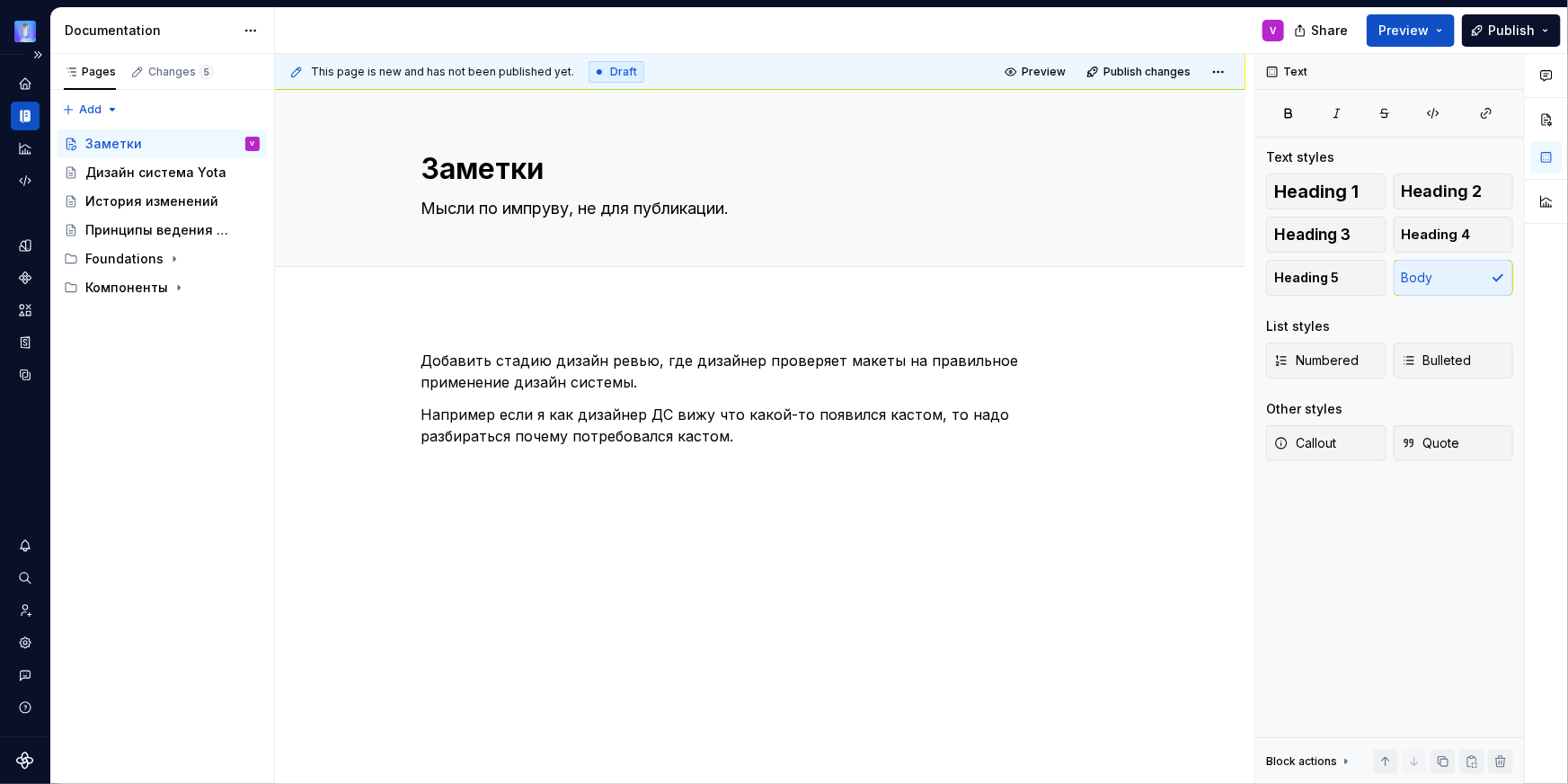 type on "*" 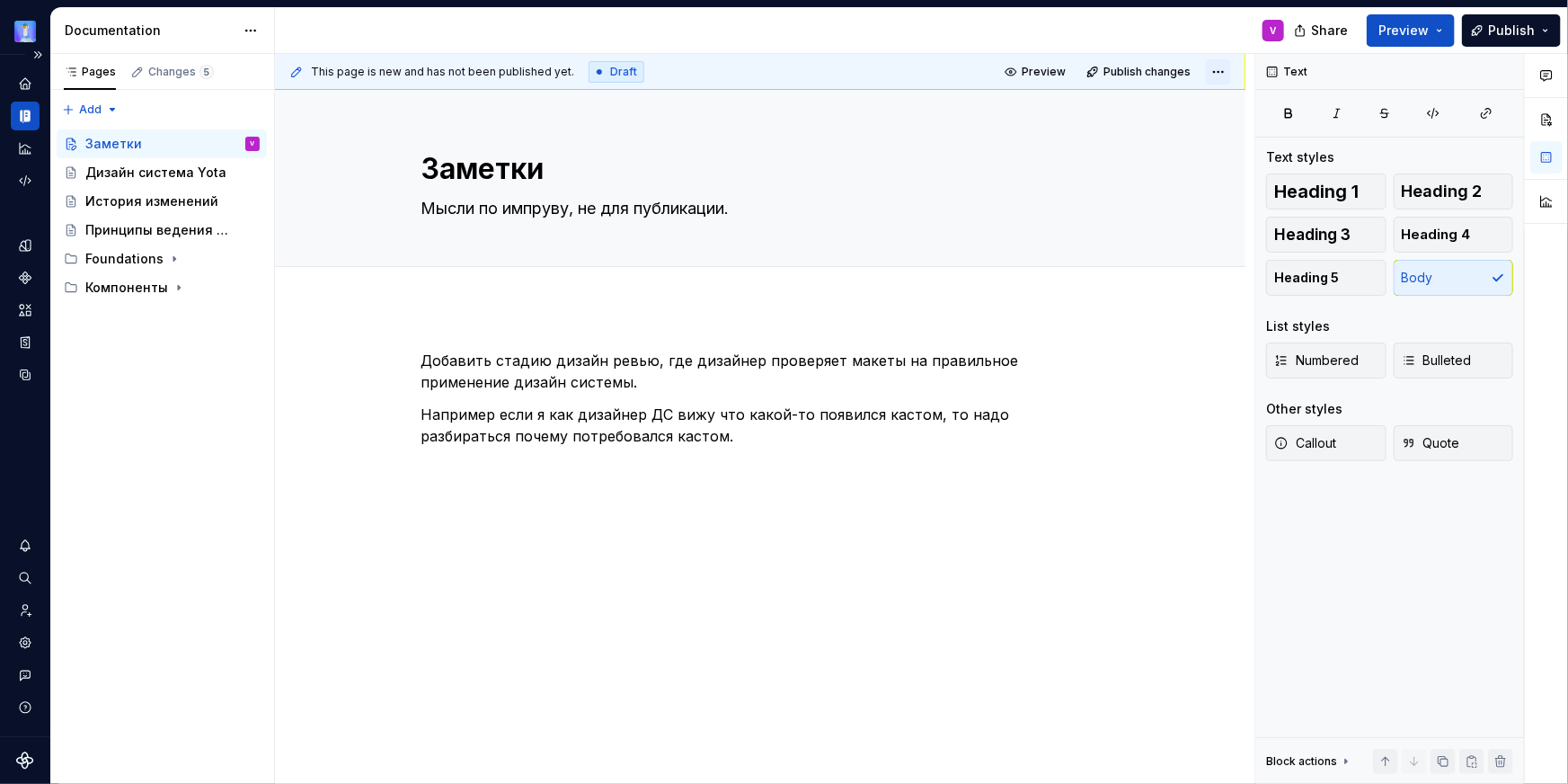 type on "Мысли по импруву, не для публикации." 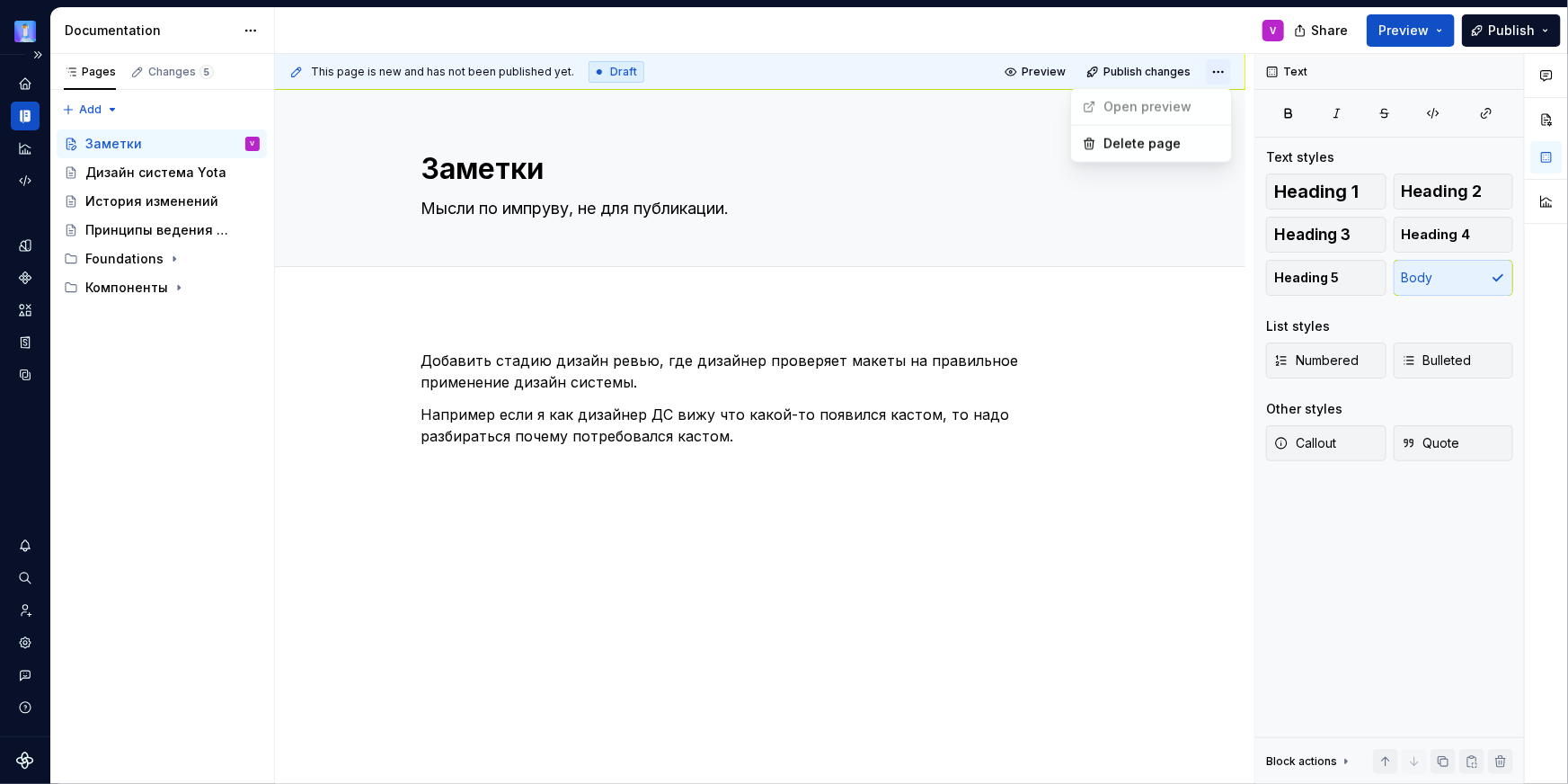 click on "DS Yota V Design system data Documentation V Share Preview Publish Pages Changes 5 Add
Accessibility guide for tree Page tree.
Navigate the tree with the arrow keys. Common tree hotkeys apply. Further keybindings are available:
enter to execute primary action on focused item
f2 to start renaming the focused item
escape to abort renaming an item
control+d to start dragging selected items
Заметки V Дизайн система Yota История изменений Принципы ведения документации Foundations Компоненты Заметки Foundations  /  Иконки Компоненты / Индикация / Бейджи  /  Для разработчика Компоненты / Индикация / Теги  /  Для дизайнера Компоненты / Индикация / Теги  /  Для разработчика Upgrade to Enterprise to turn on approval workflow Learn more Draft   *" at bounding box center (784, 392) 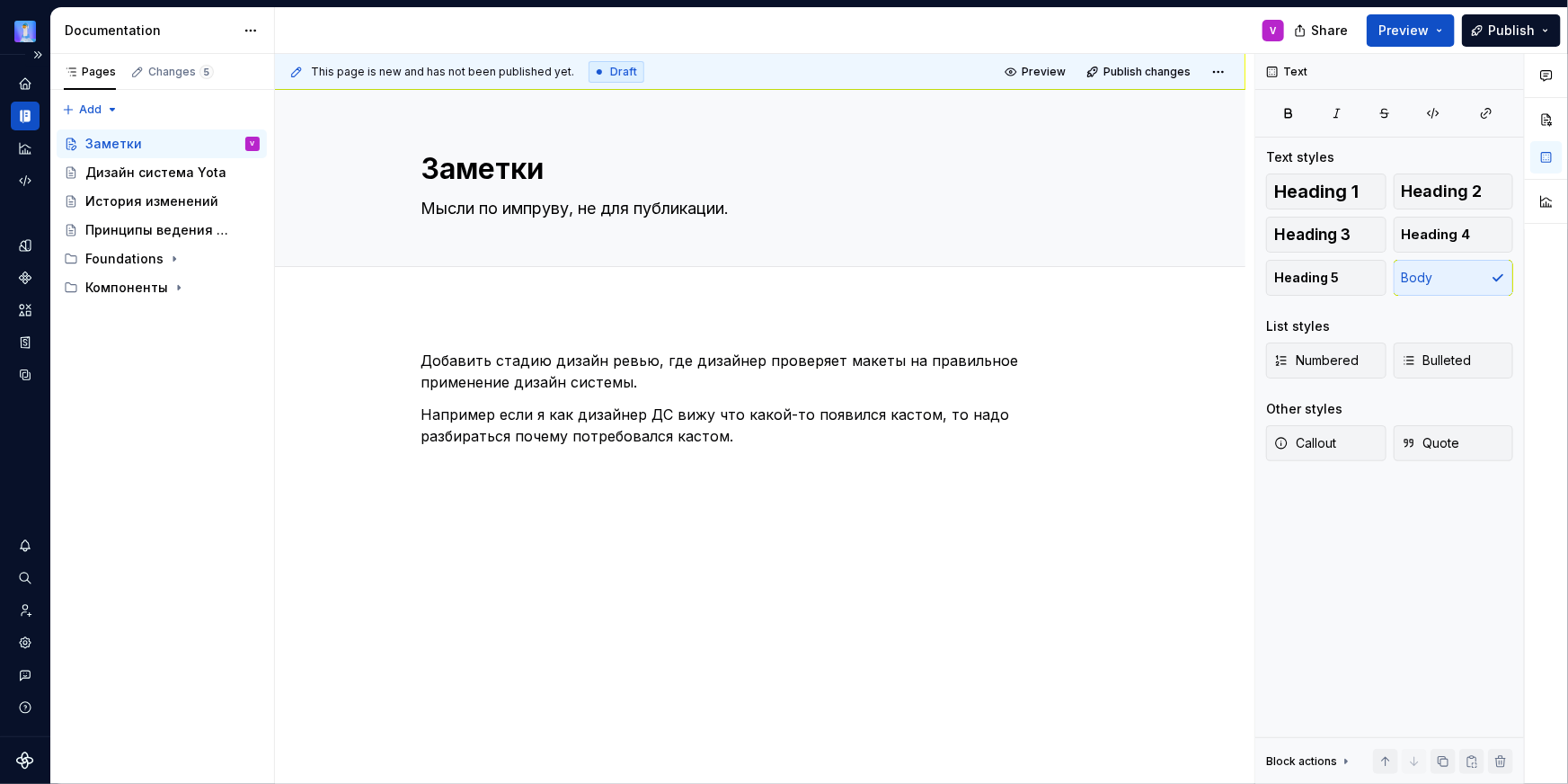 click on "DS Yota V Design system data Documentation V Share Preview Publish Pages Changes 5 Add
Accessibility guide for tree Page tree.
Navigate the tree with the arrow keys. Common tree hotkeys apply. Further keybindings are available:
enter to execute primary action on focused item
f2 to start renaming the focused item
escape to abort renaming an item
control+d to start dragging selected items
Заметки V Дизайн система Yota История изменений Принципы ведения документации Foundations Компоненты Заметки Foundations  /  Иконки Компоненты / Индикация / Бейджи  /  Для разработчика Компоненты / Индикация / Теги  /  Для дизайнера Компоненты / Индикация / Теги  /  Для разработчика Upgrade to Enterprise to turn on approval workflow Learn more Draft   *" at bounding box center [784, 392] 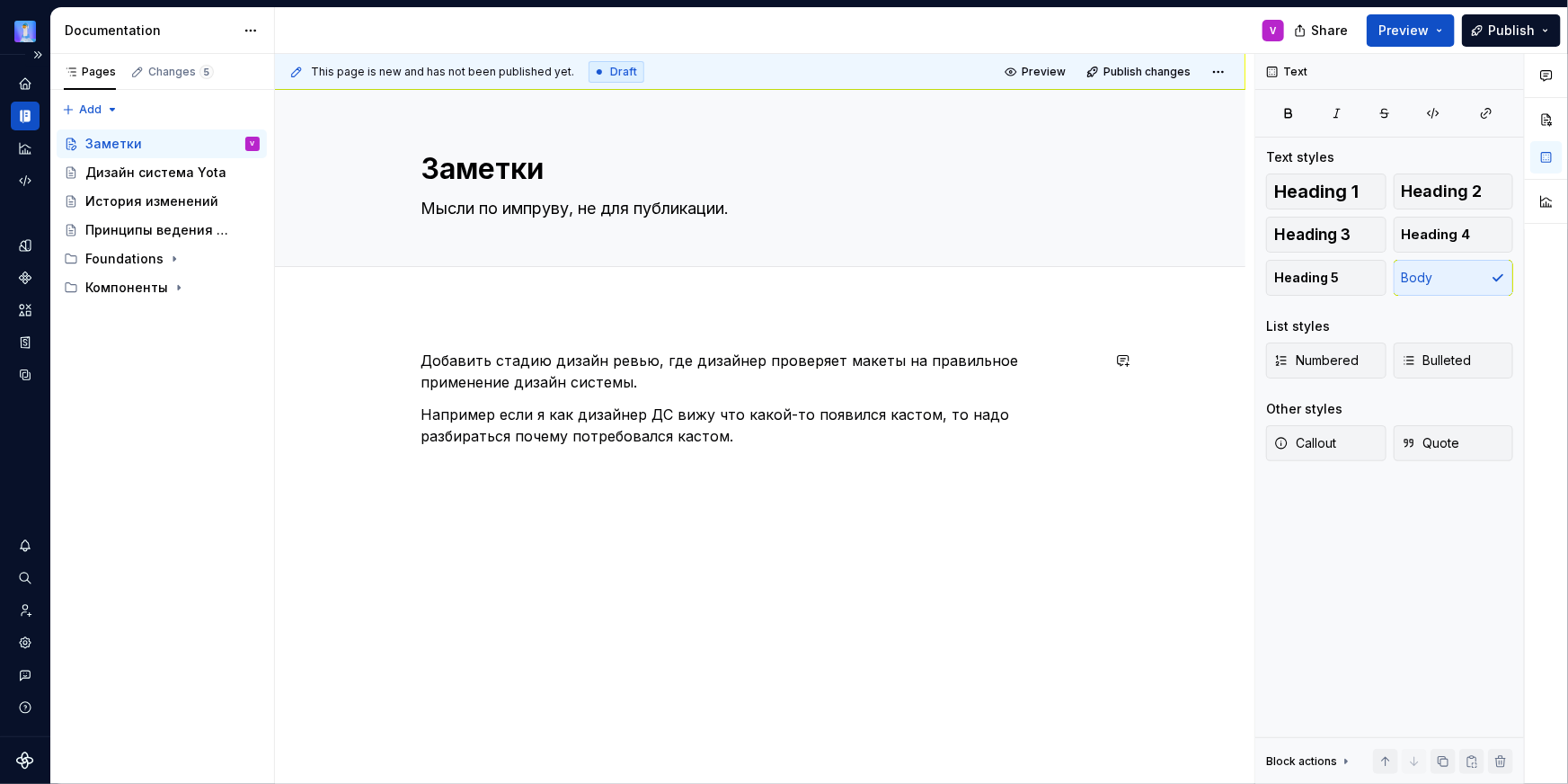 click on "Добавить стадию дизайн ревью, где дизайнер проверяет макеты на правильное применение дизайн системы. Например если я как дизайнер ДС вижу что какой-то появился кастом, то надо разбираться почему потребовался кастом." at bounding box center [760, 505] 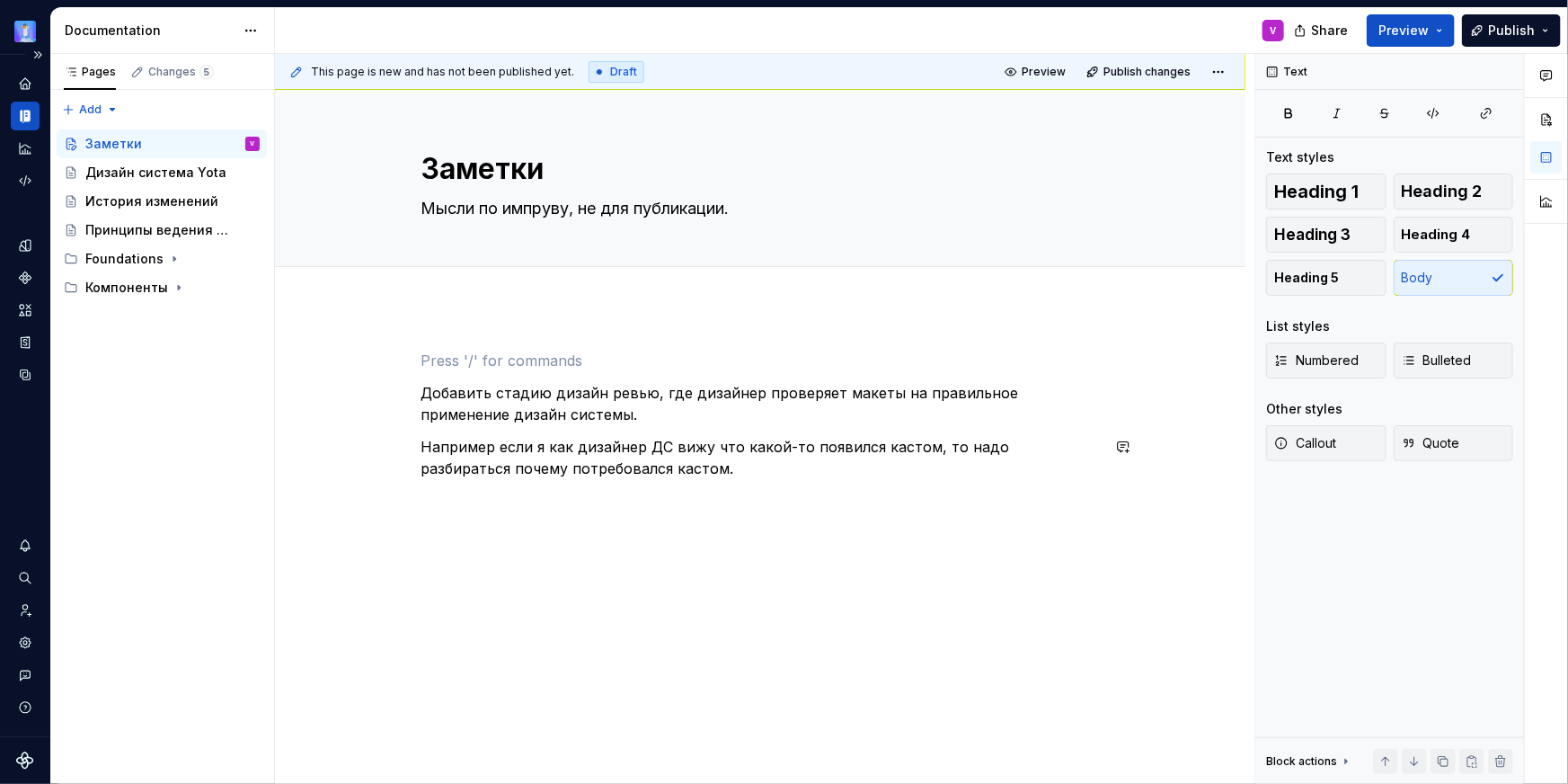 click on "Добавить стадию дизайн ревью, где дизайнер проверяет макеты на правильное применение дизайн системы. Например если я как дизайнер ДС вижу что какой-то появился кастом, то надо разбираться почему потребовался кастом." at bounding box center (760, 521) 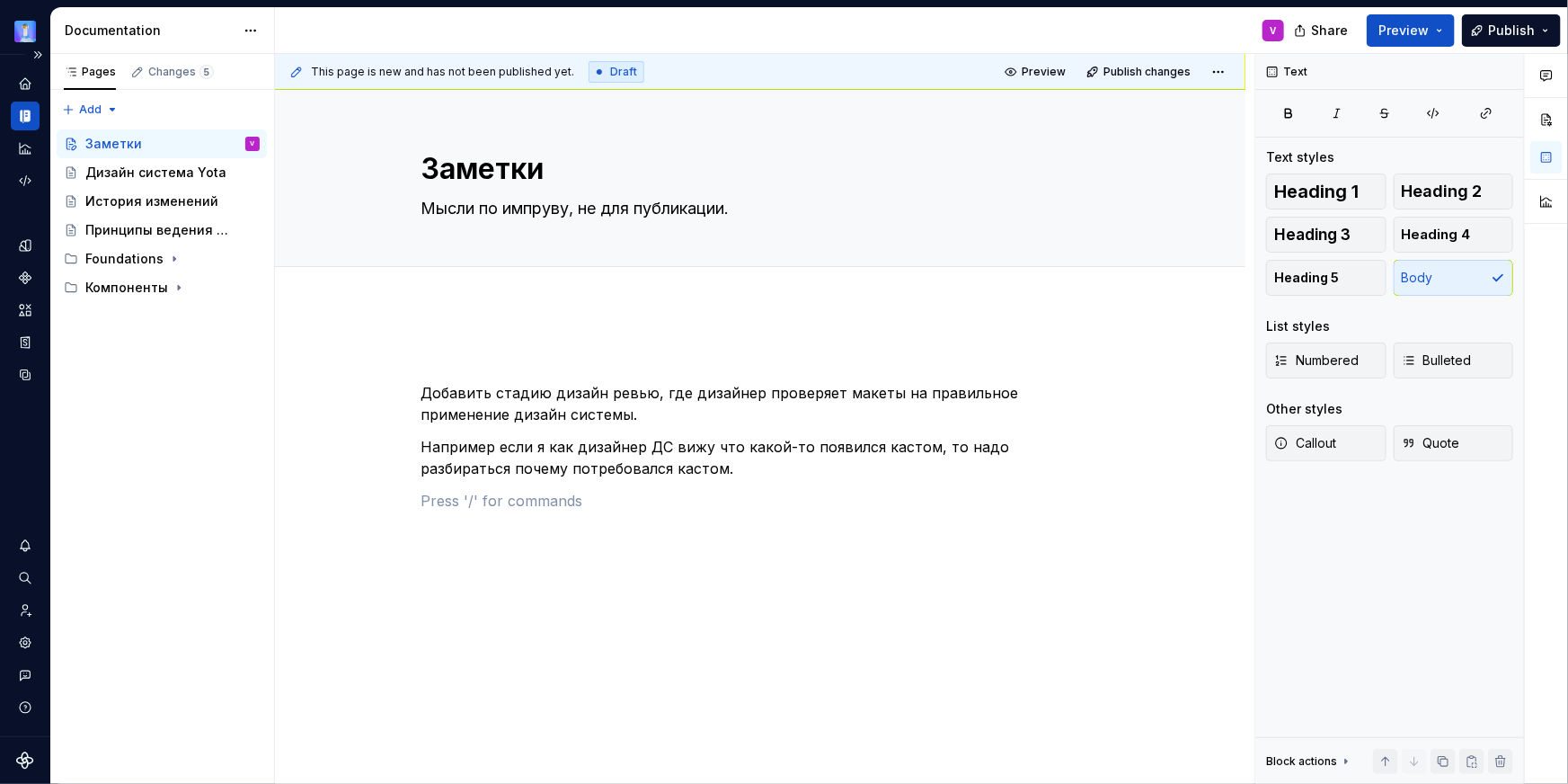 click on "V" at bounding box center [786, 31] 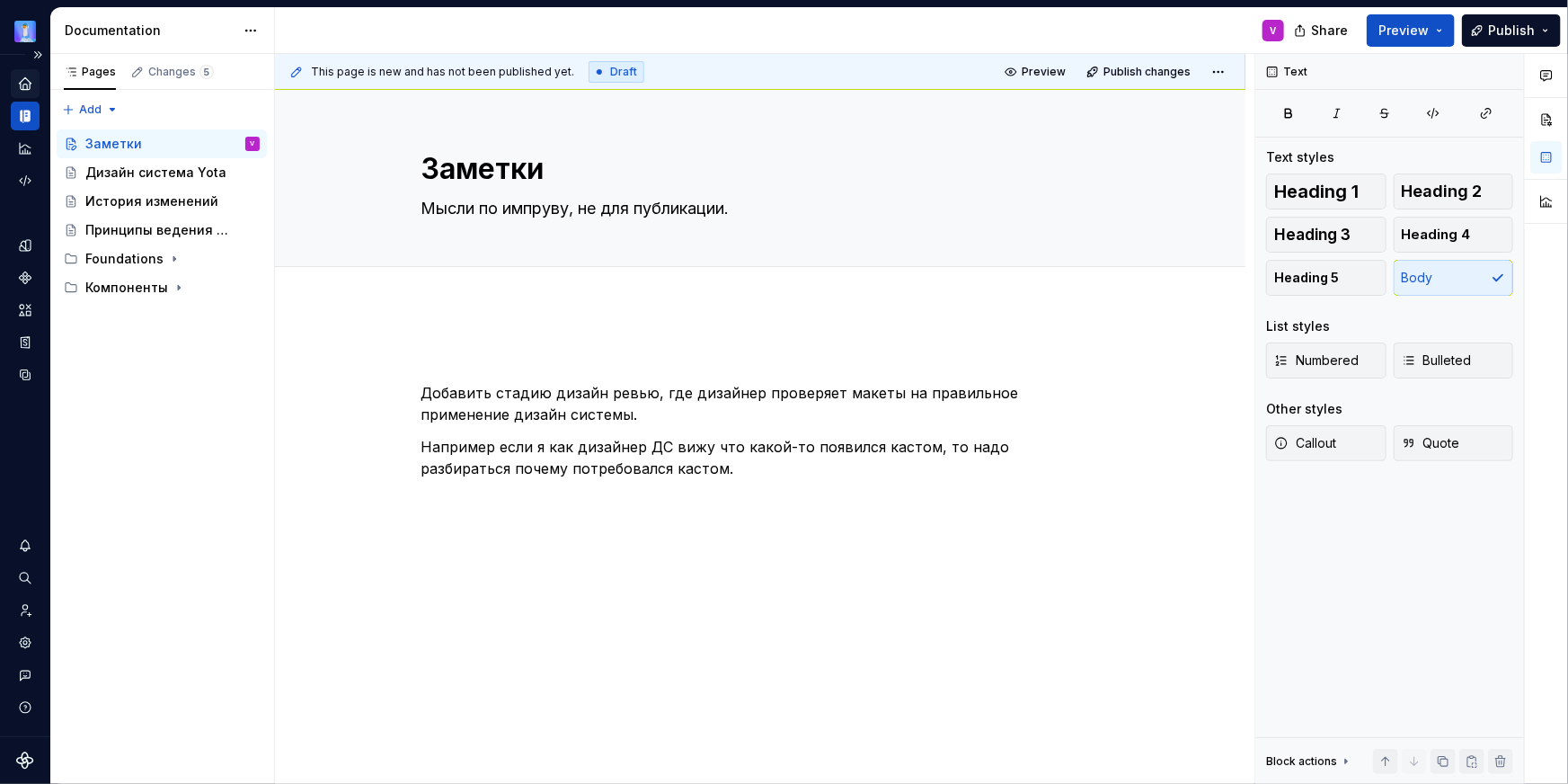 click 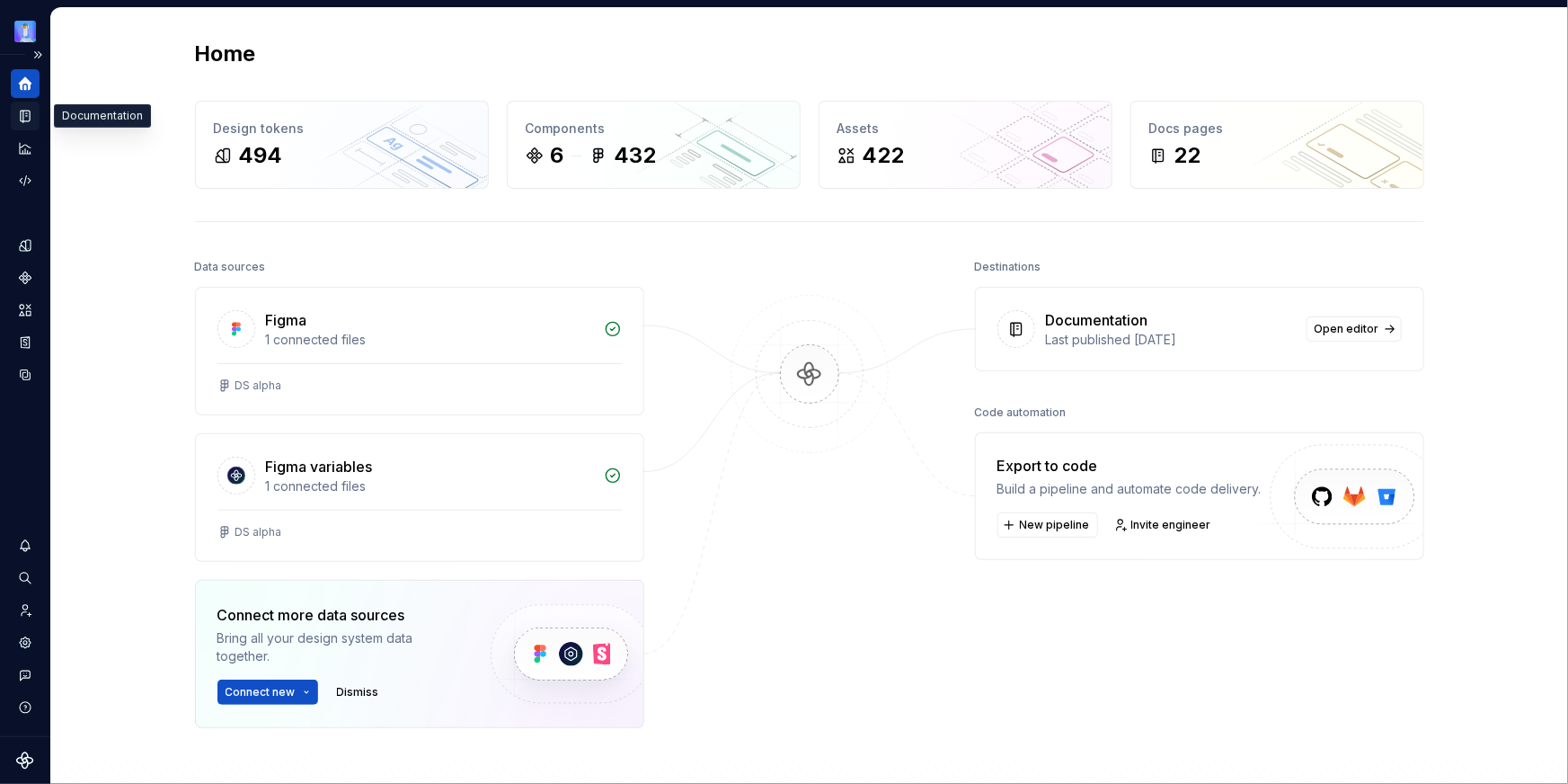 click 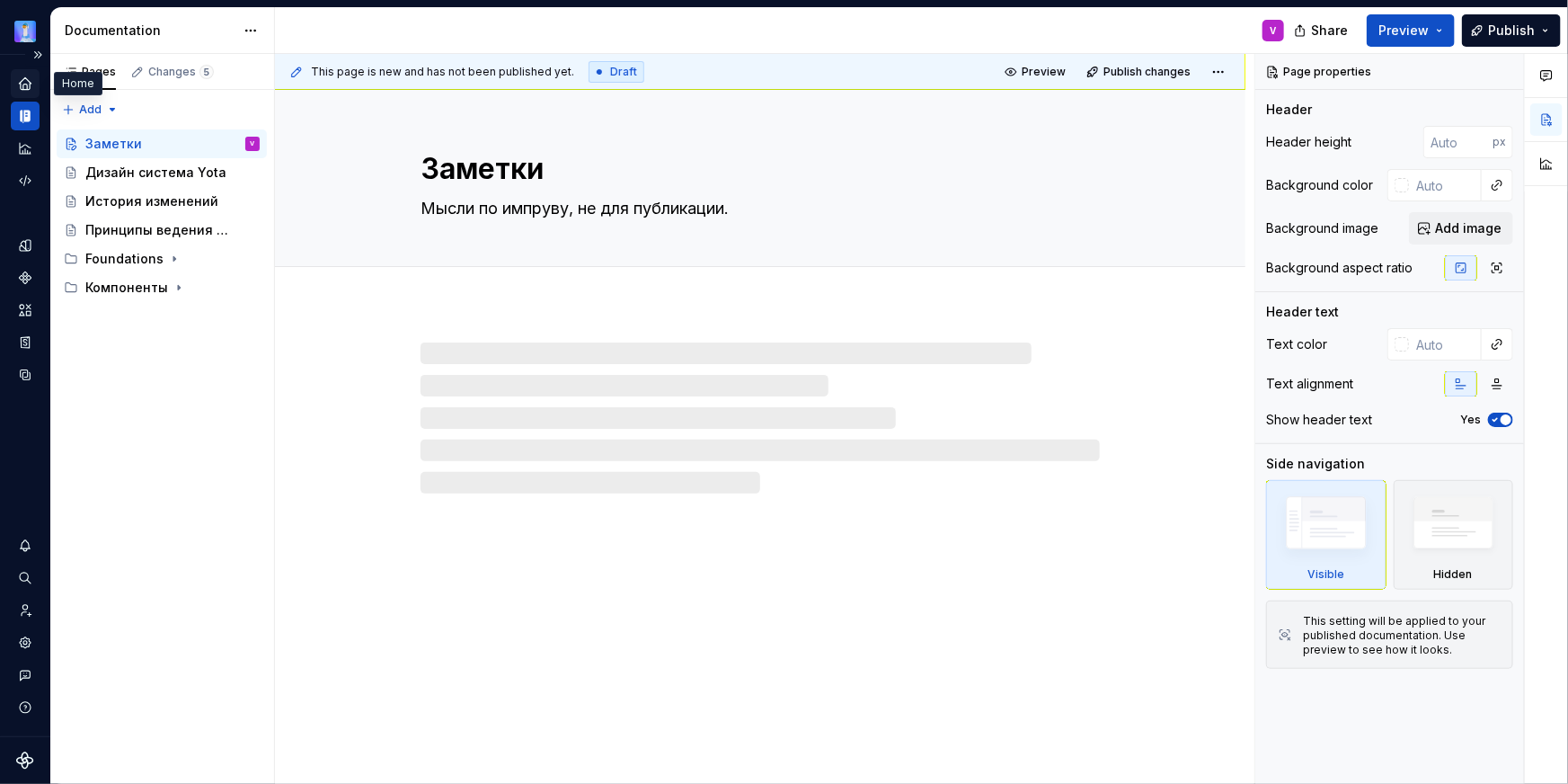 type on "*" 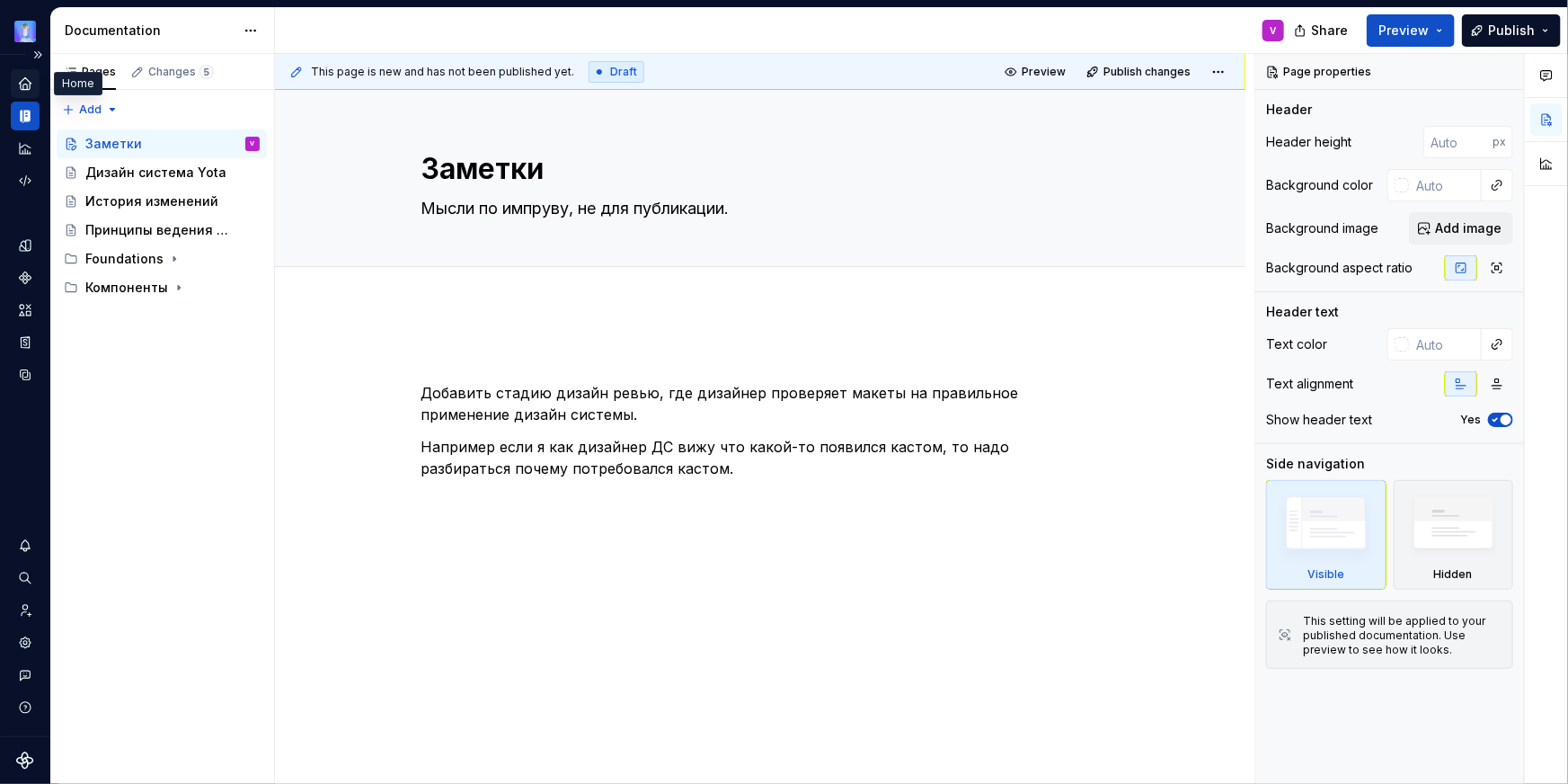 click 